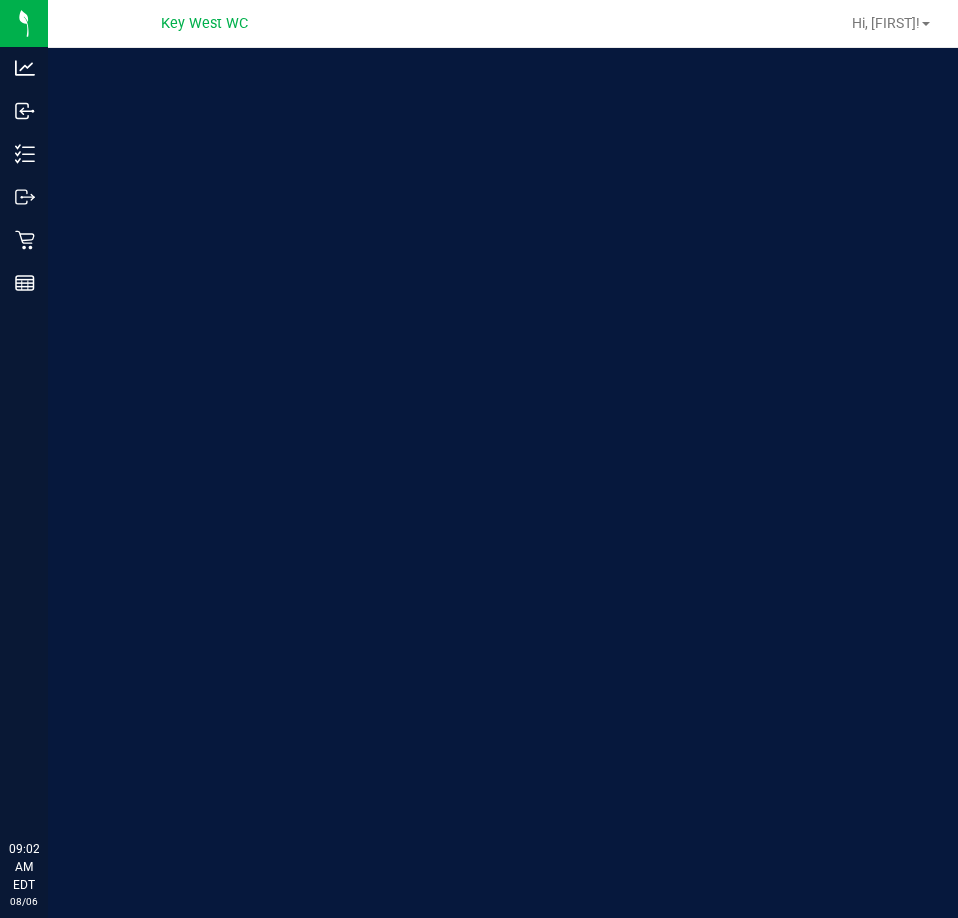 scroll, scrollTop: 0, scrollLeft: 0, axis: both 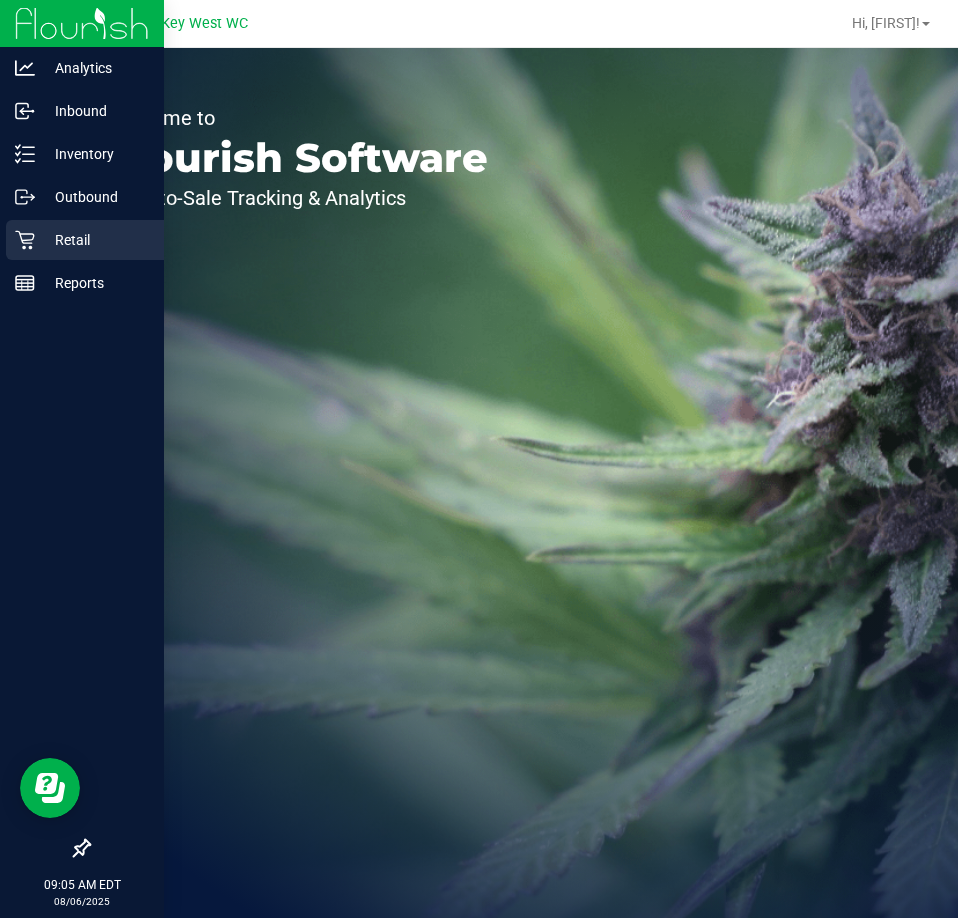 click on "Retail" at bounding box center [95, 240] 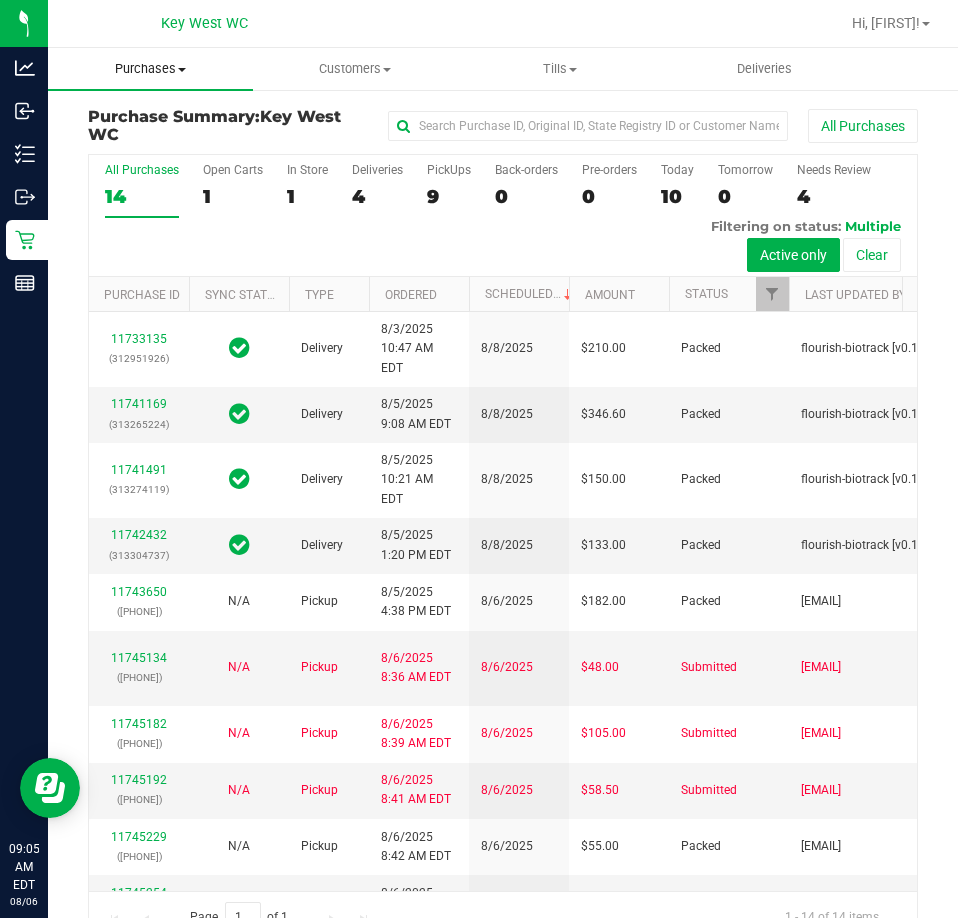 click on "Purchases
Summary of purchases
Fulfillment
All purchases" at bounding box center [150, 69] 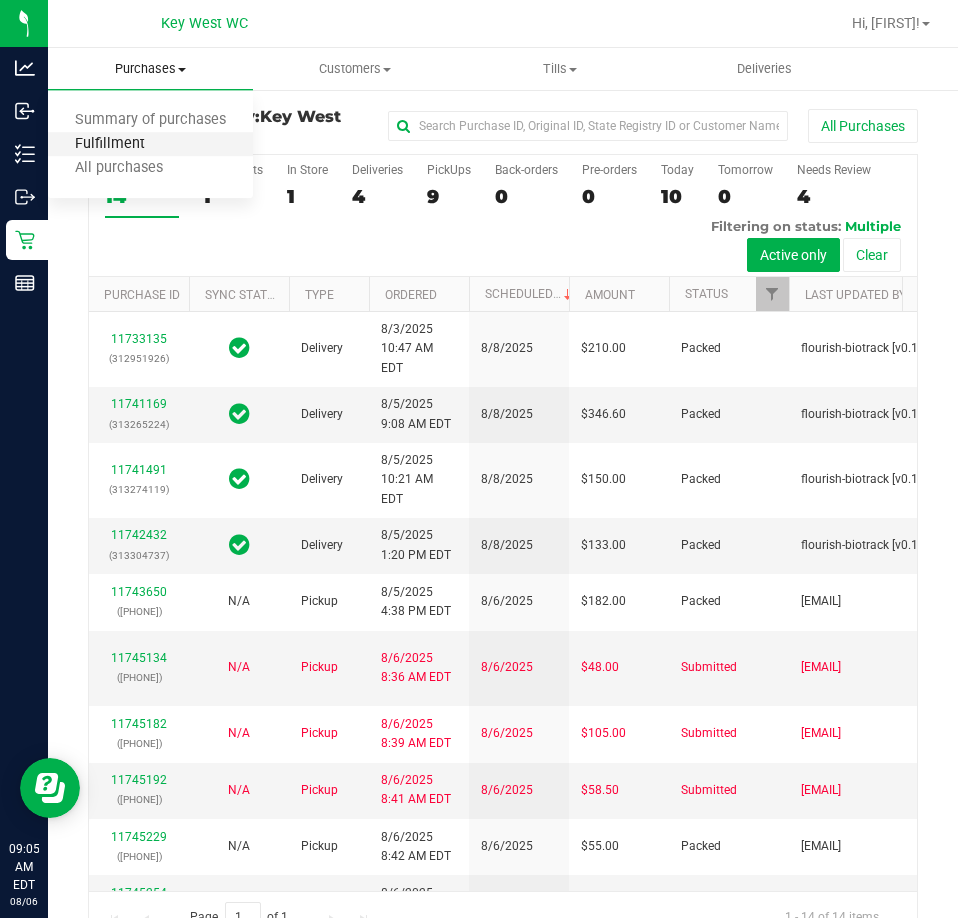 click on "Fulfillment" at bounding box center [110, 144] 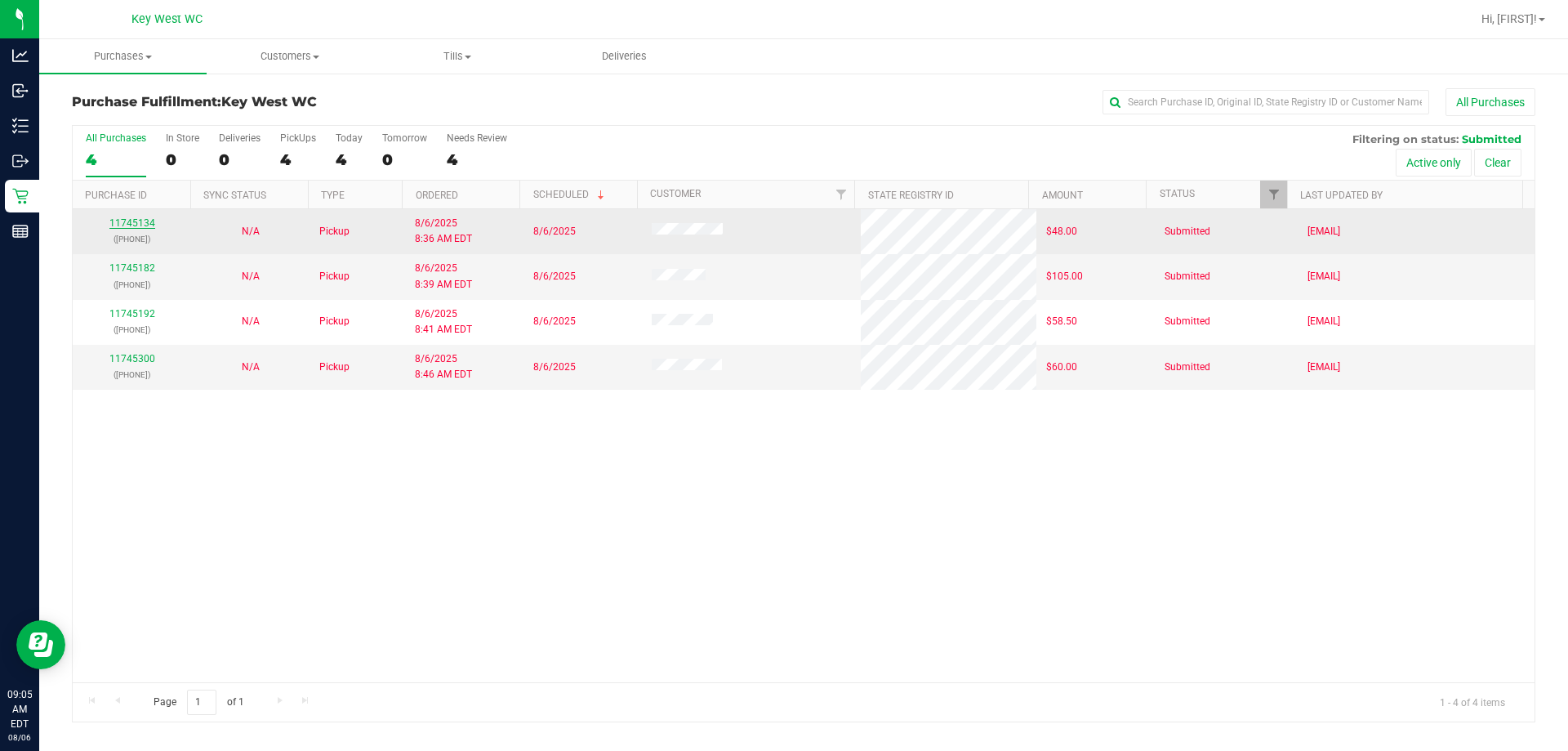 click on "11745134" at bounding box center (132, 223) 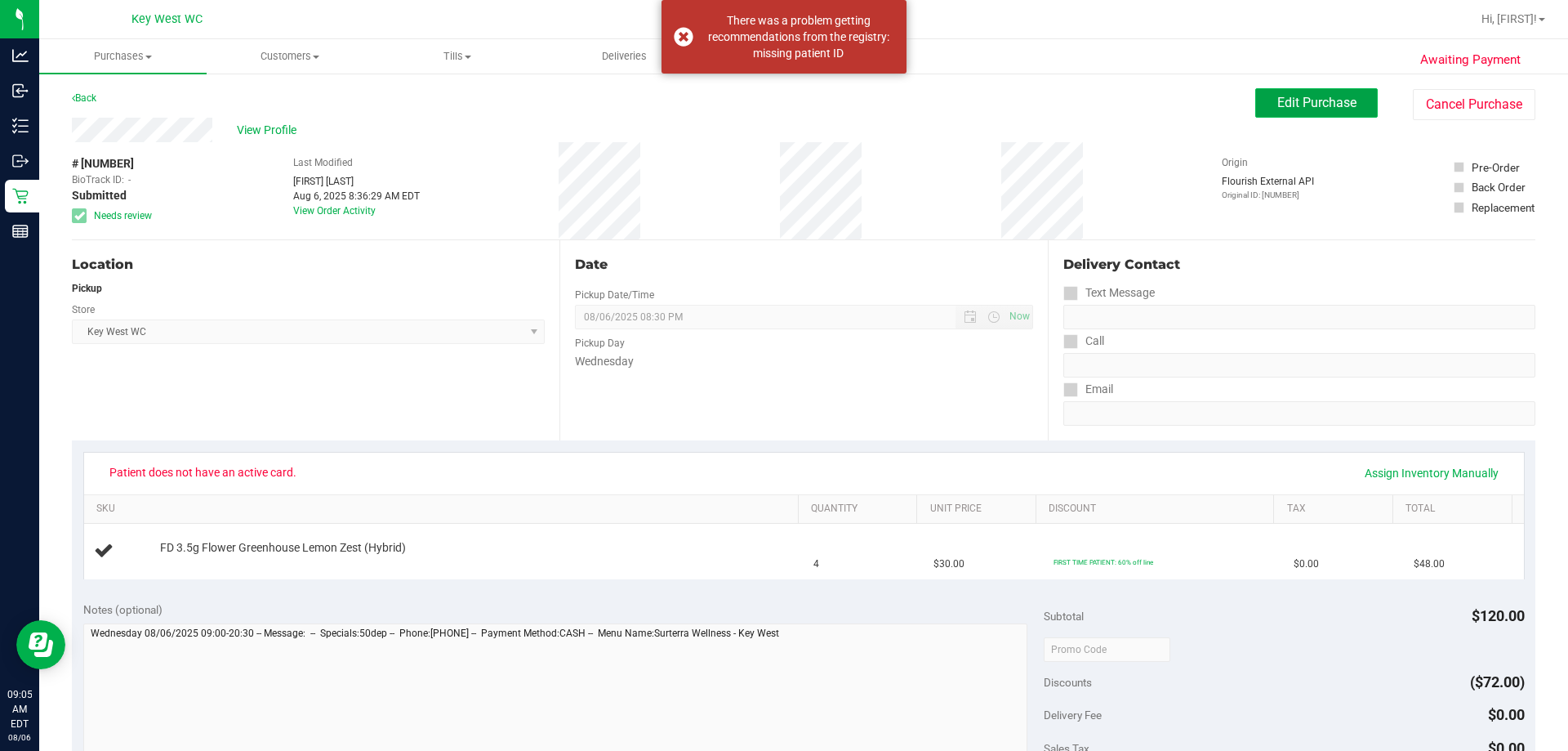 click on "Edit Purchase" at bounding box center [1316, 102] 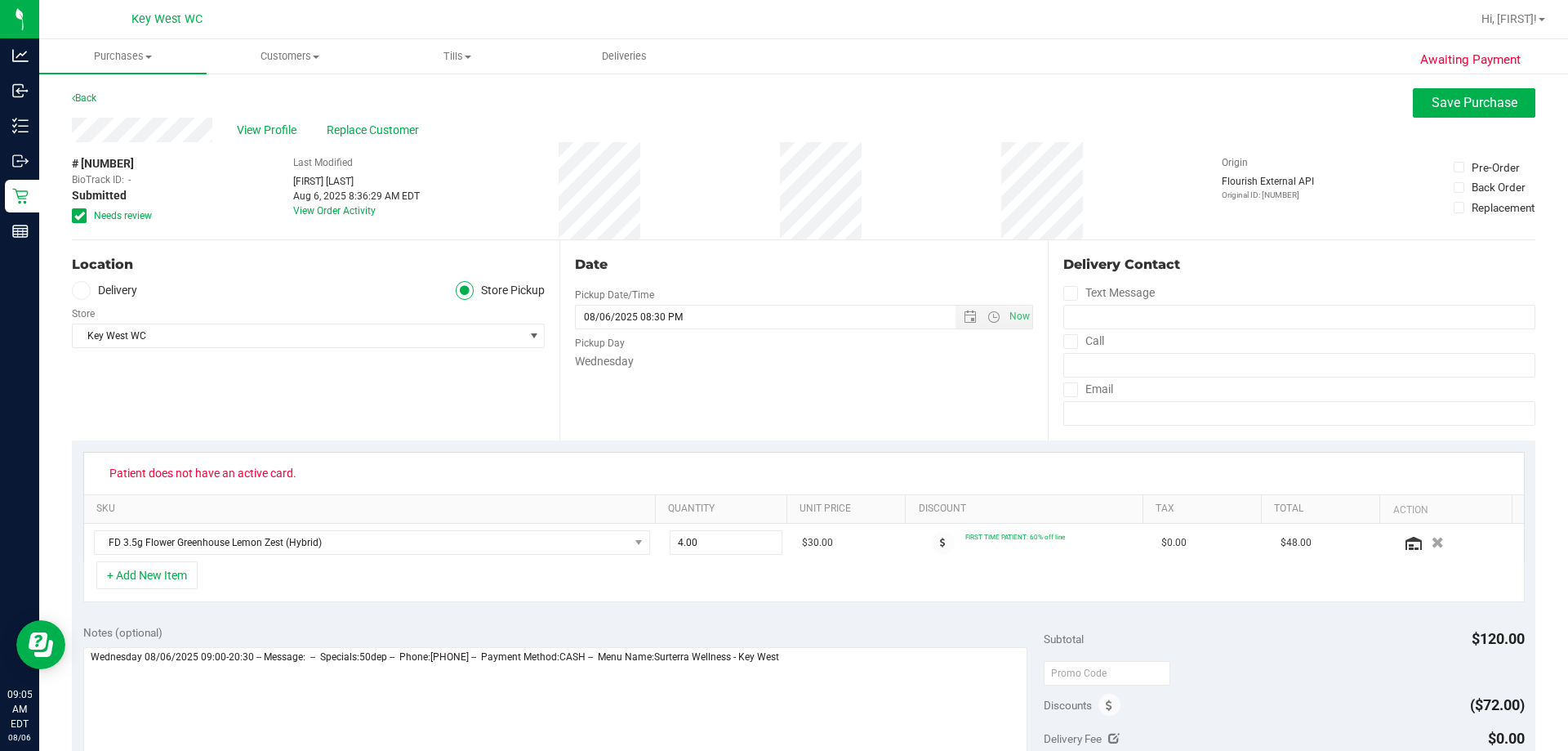 click on "Replace Customer" at bounding box center [376, 130] 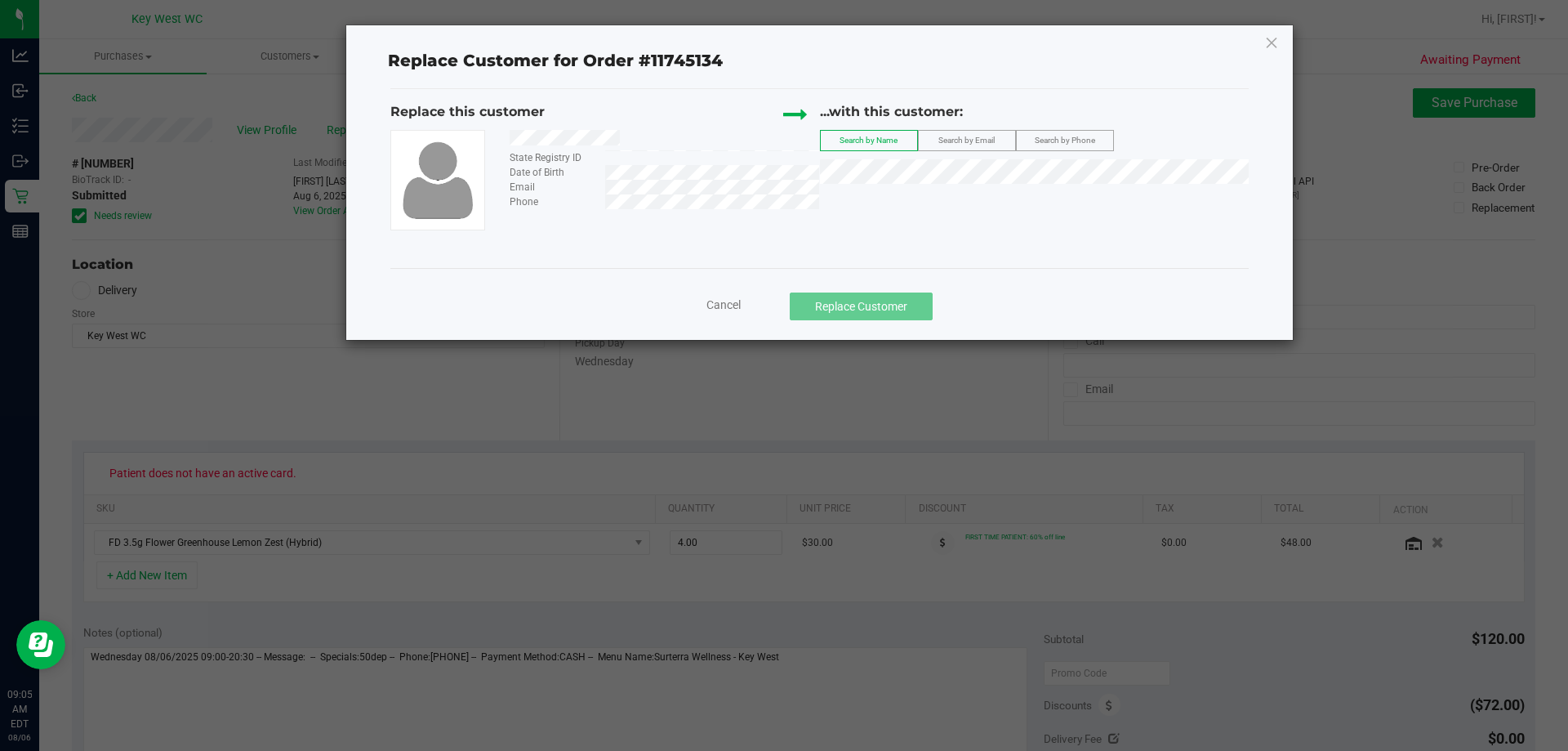 click on "Search by Phone" 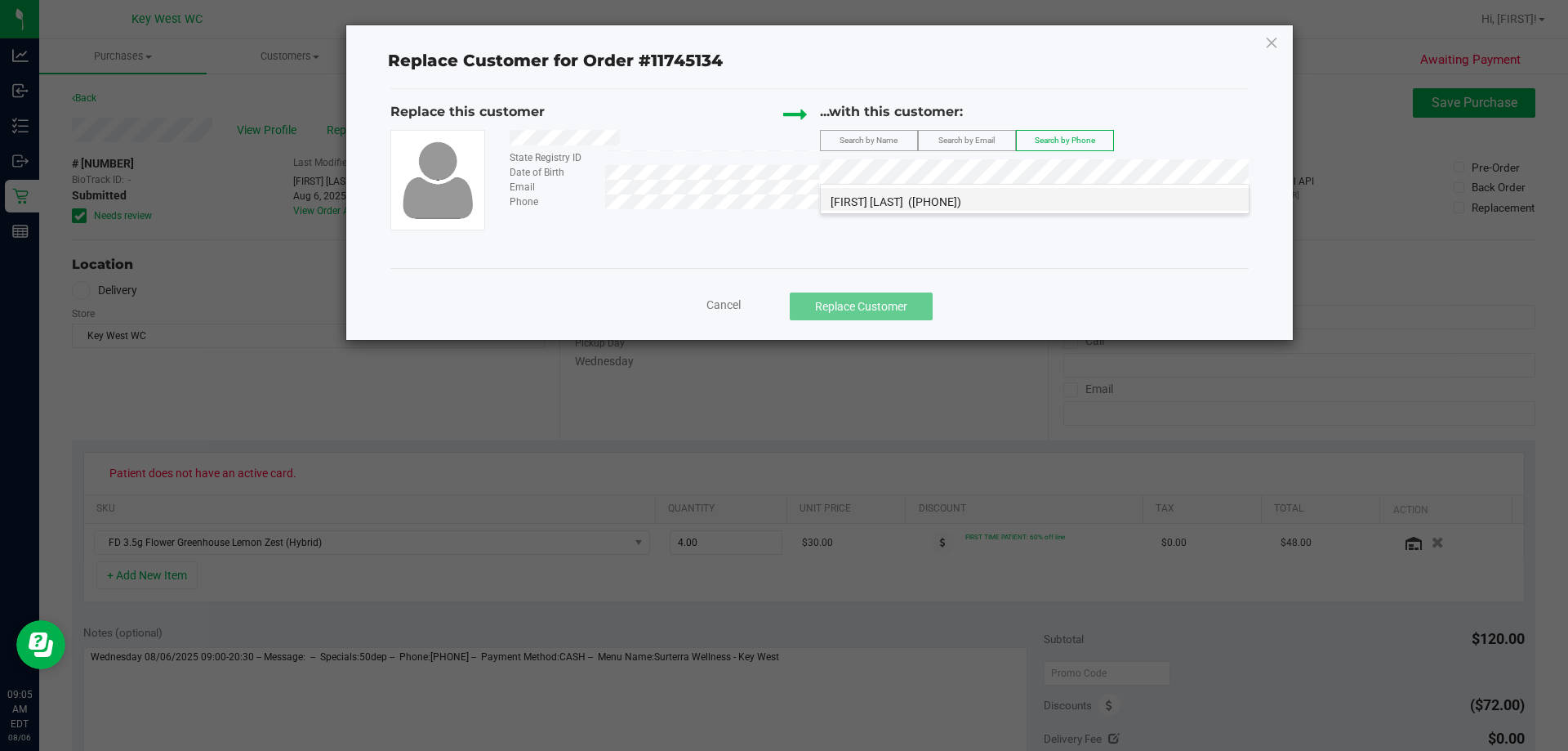 click on "[FIRST] [LAST]" at bounding box center [866, 202] 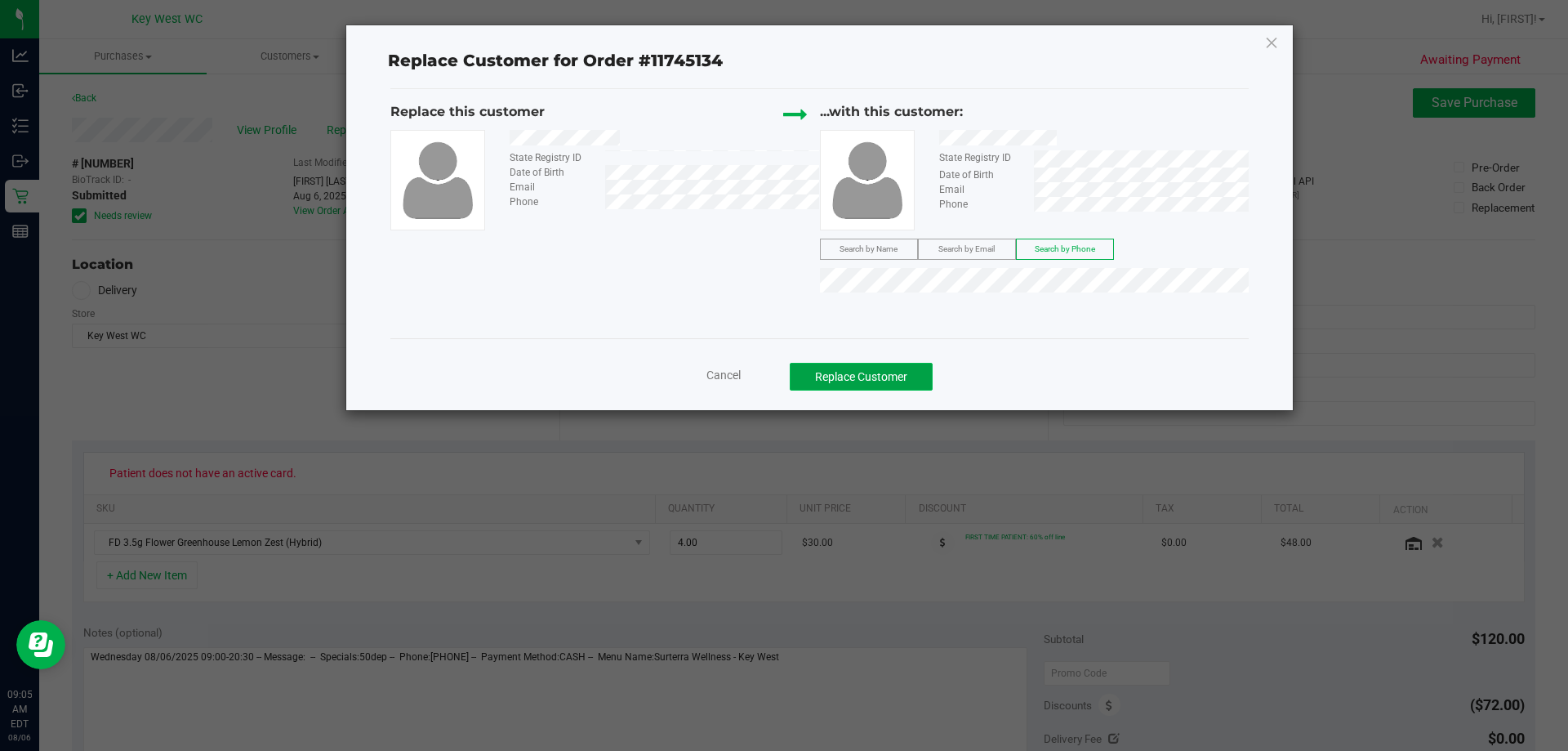 click on "Replace Customer" 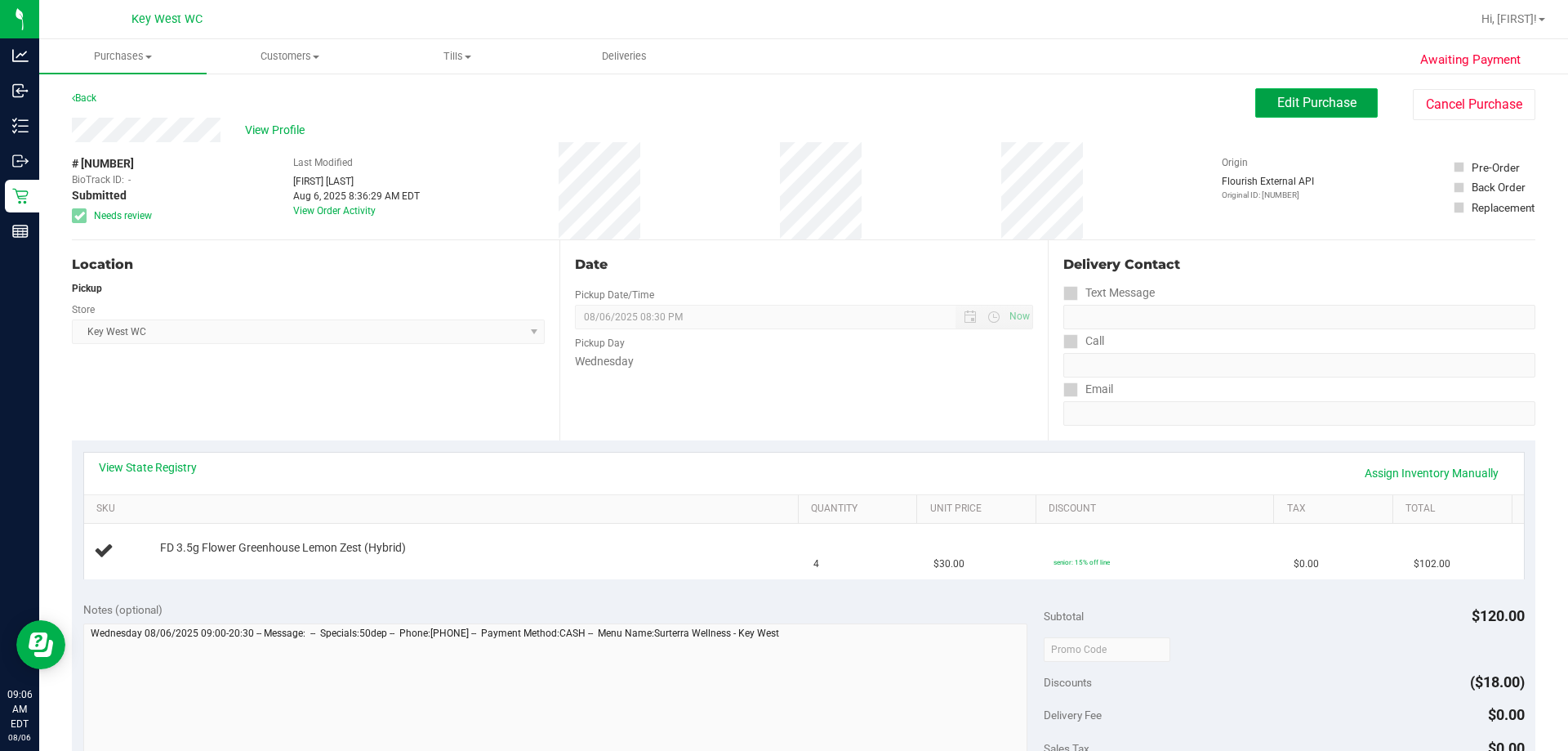click on "Edit Purchase" at bounding box center [1316, 102] 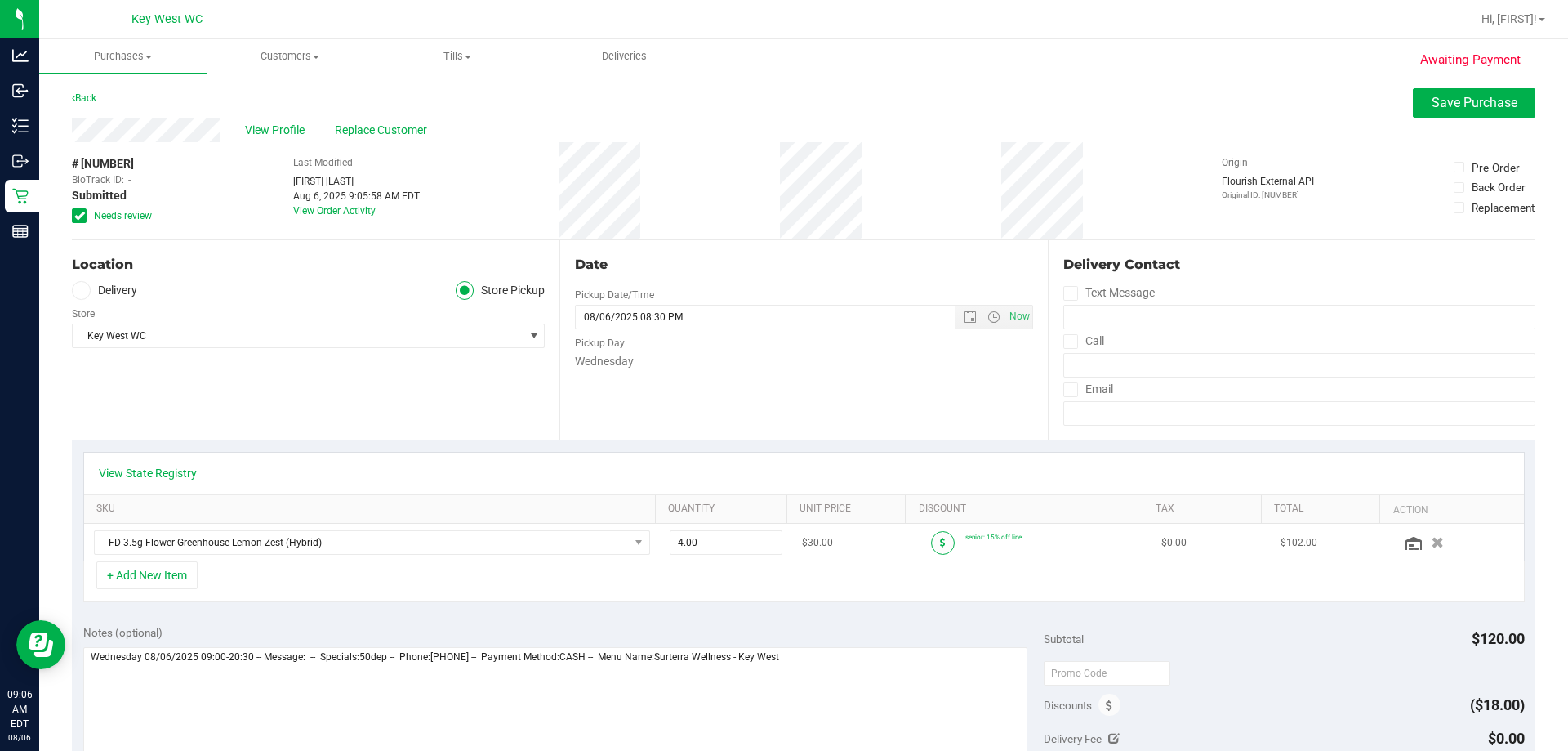 click at bounding box center (942, 543) 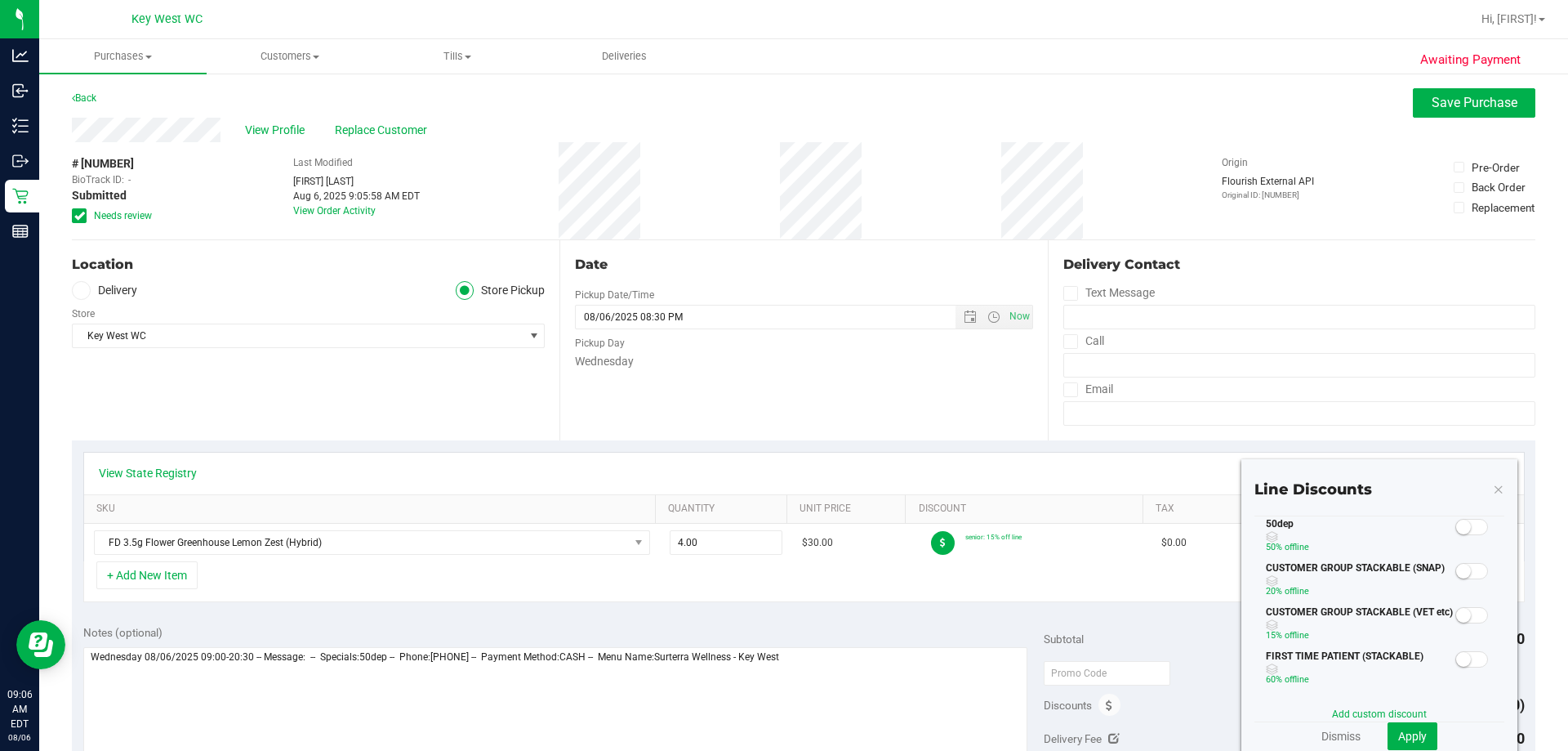 click at bounding box center [1472, 527] 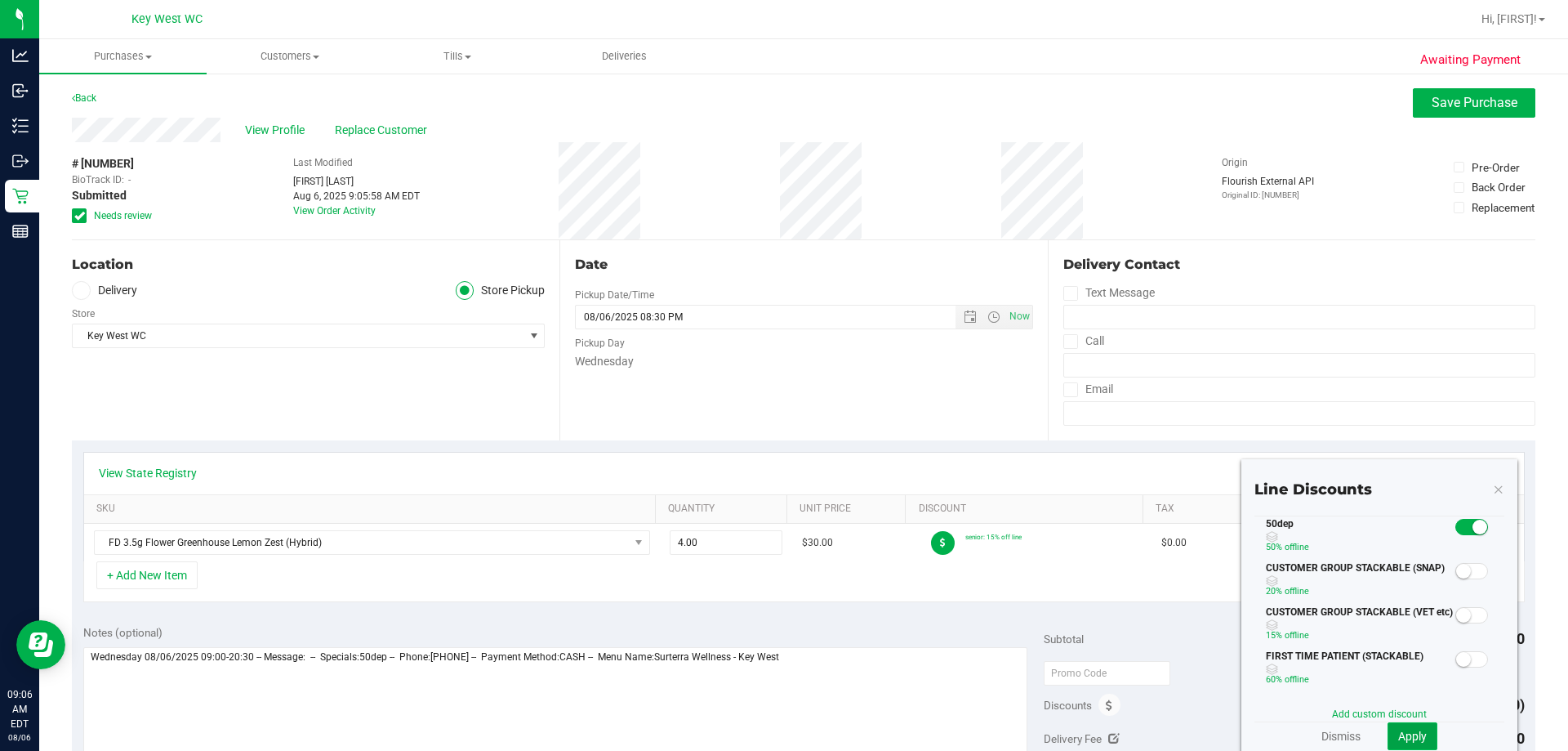 click on "Apply" 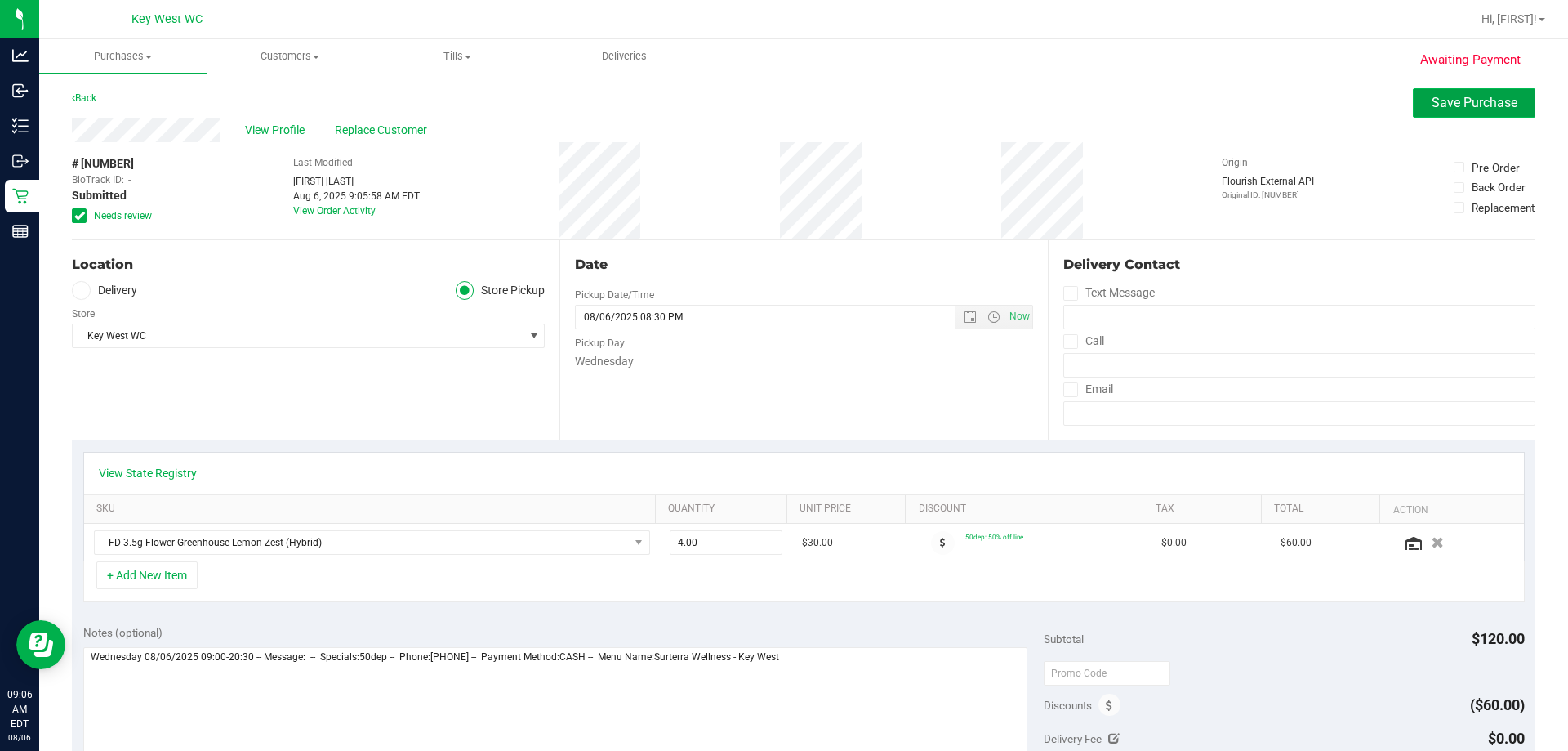 click on "Save Purchase" at bounding box center (1474, 102) 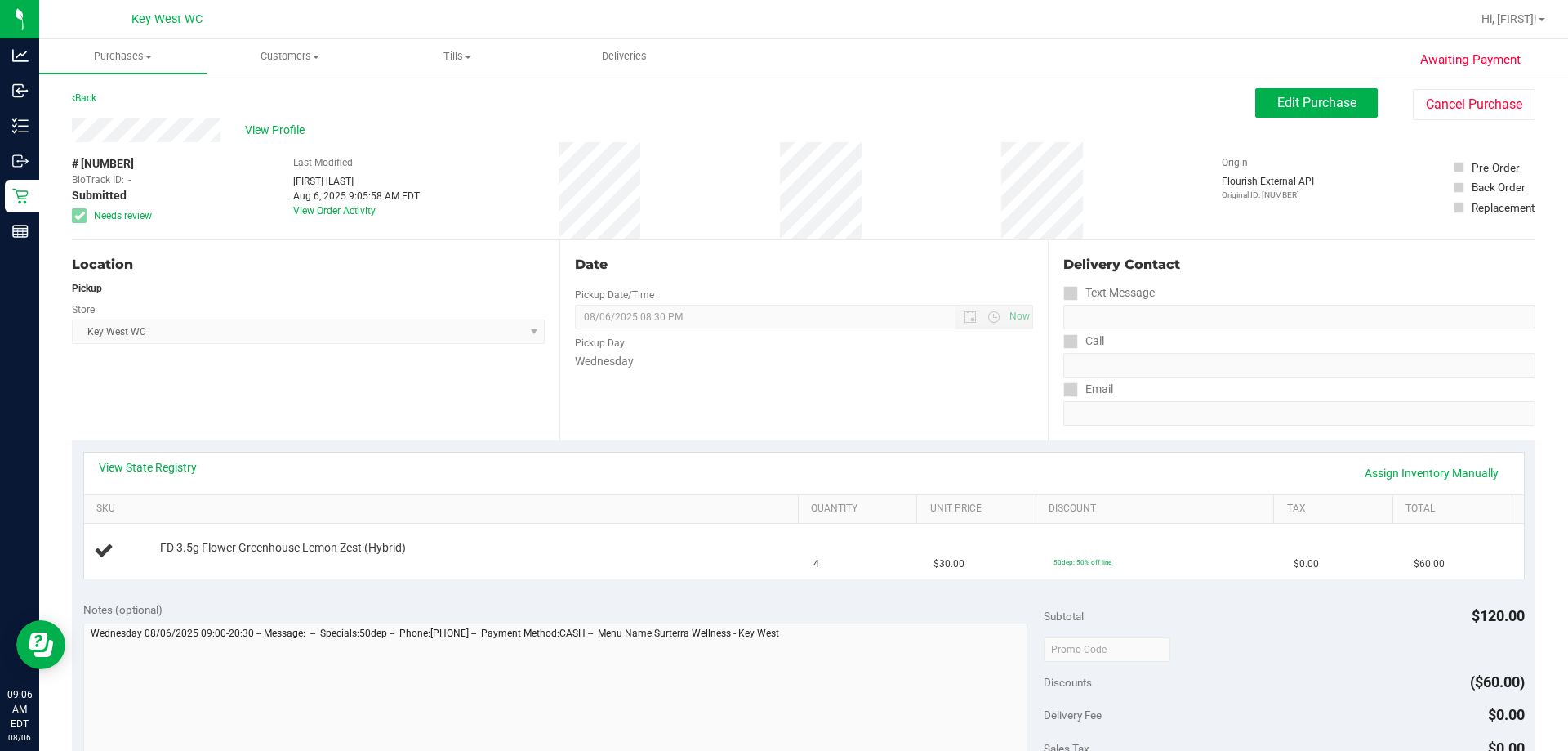 click at bounding box center [79, 216] 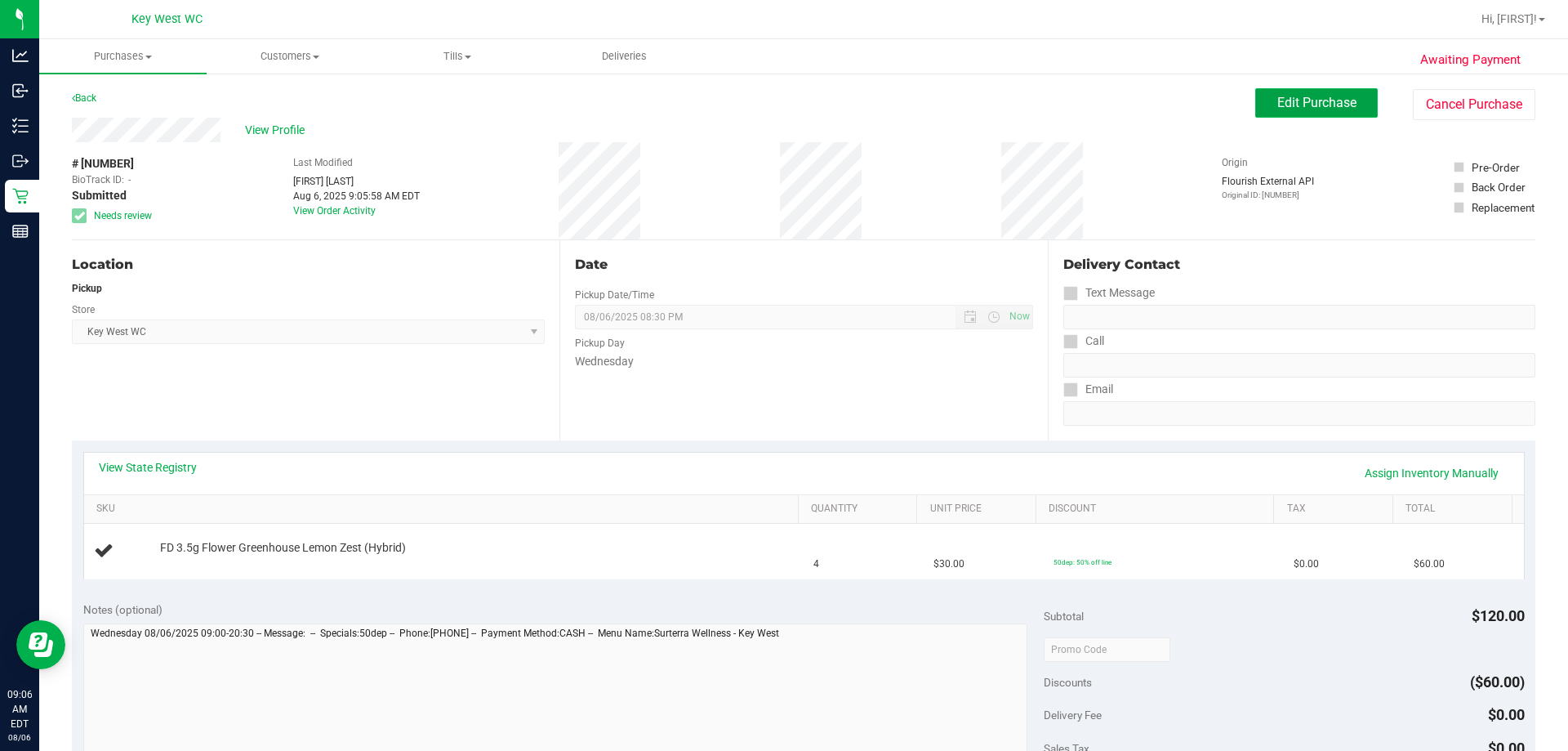 click on "Edit Purchase" at bounding box center [1316, 102] 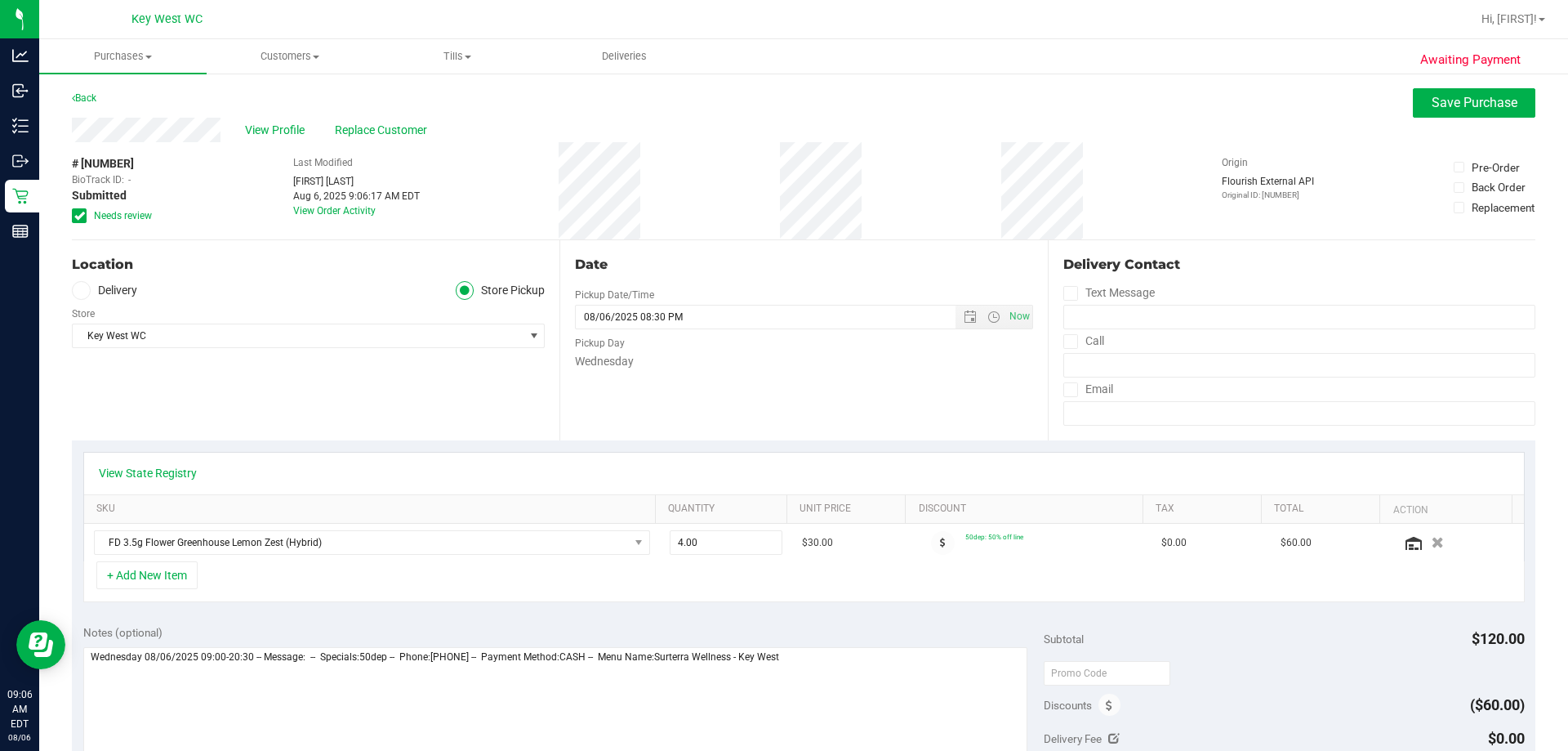 click at bounding box center (79, 216) 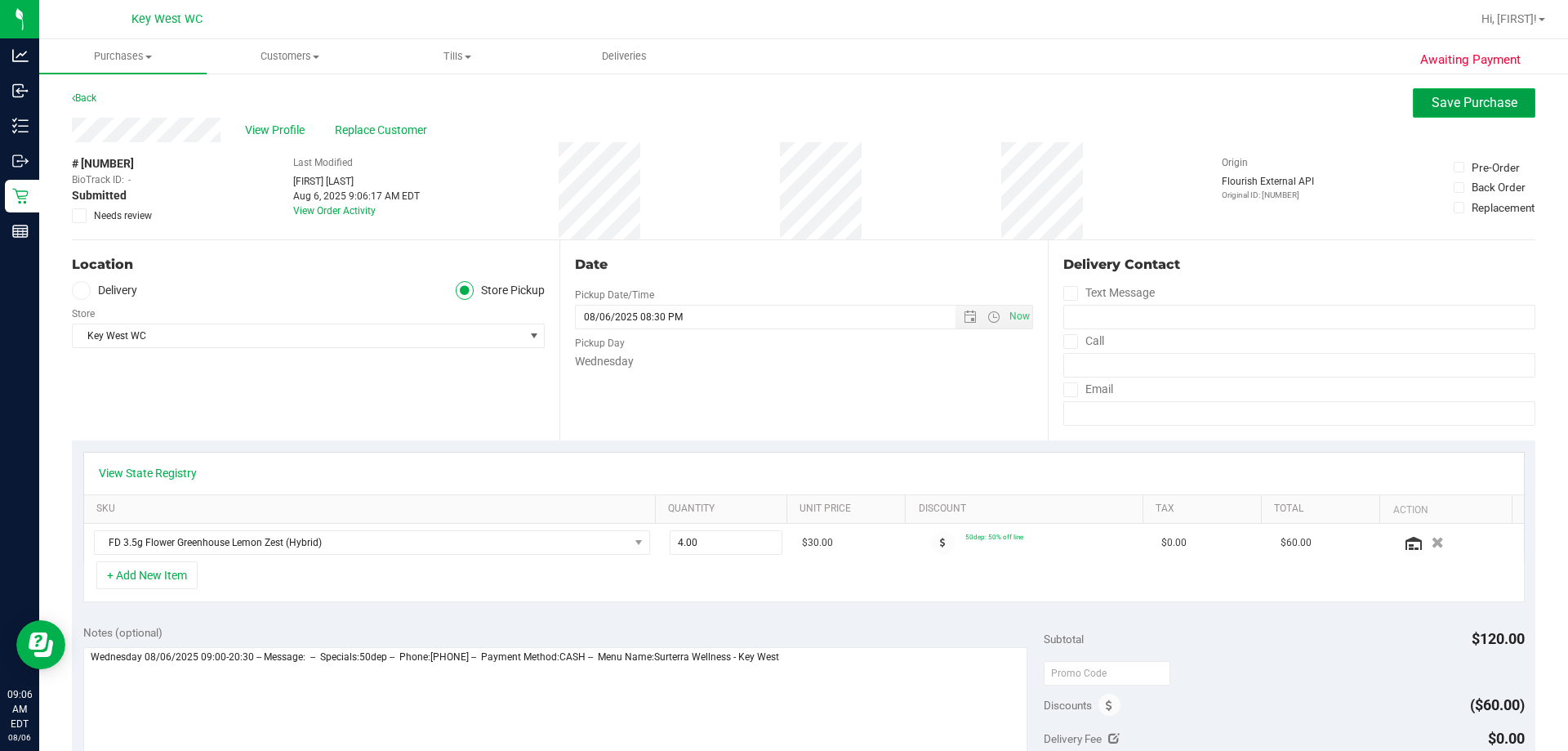 click on "Save Purchase" at bounding box center (1474, 102) 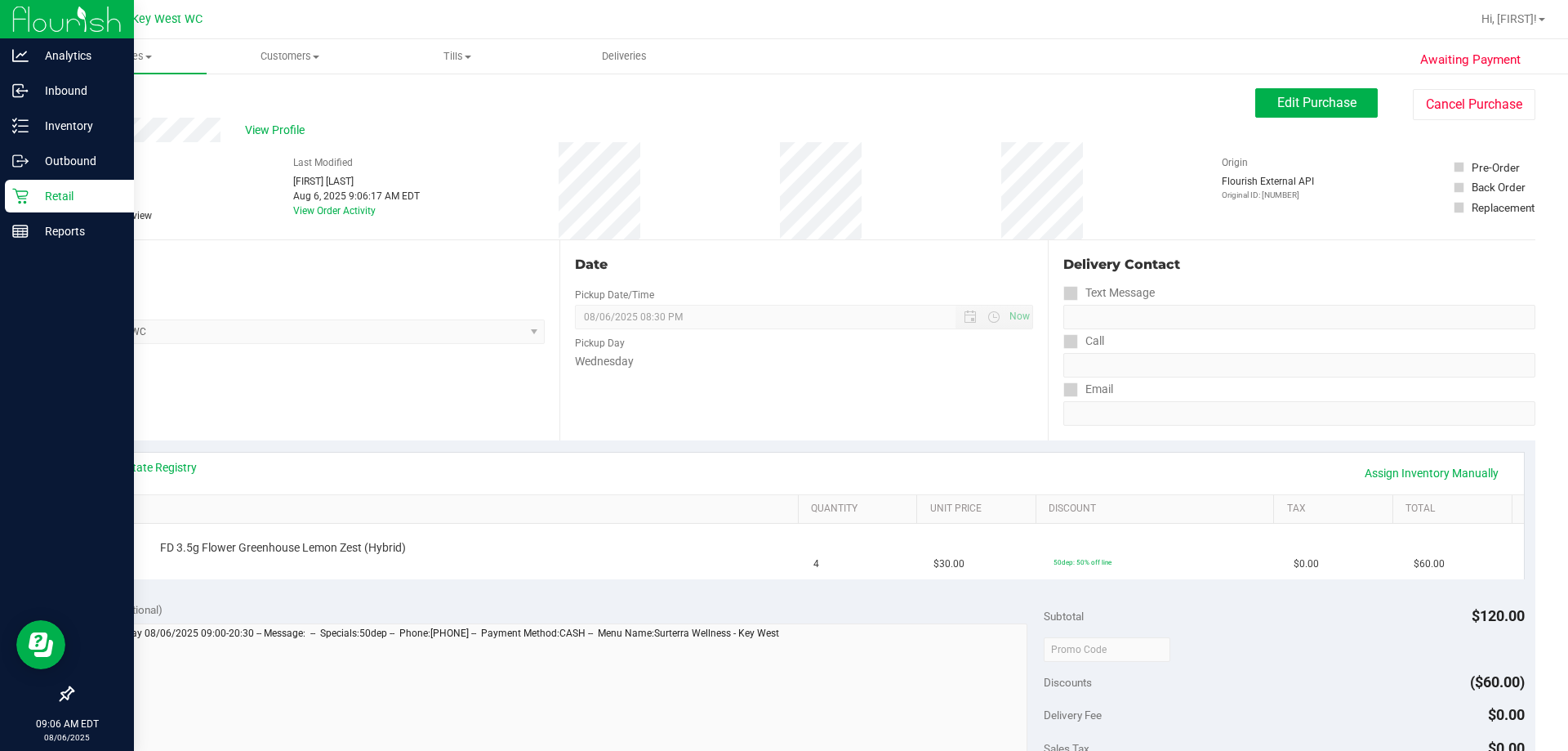 click on "Retail" at bounding box center (78, 196) 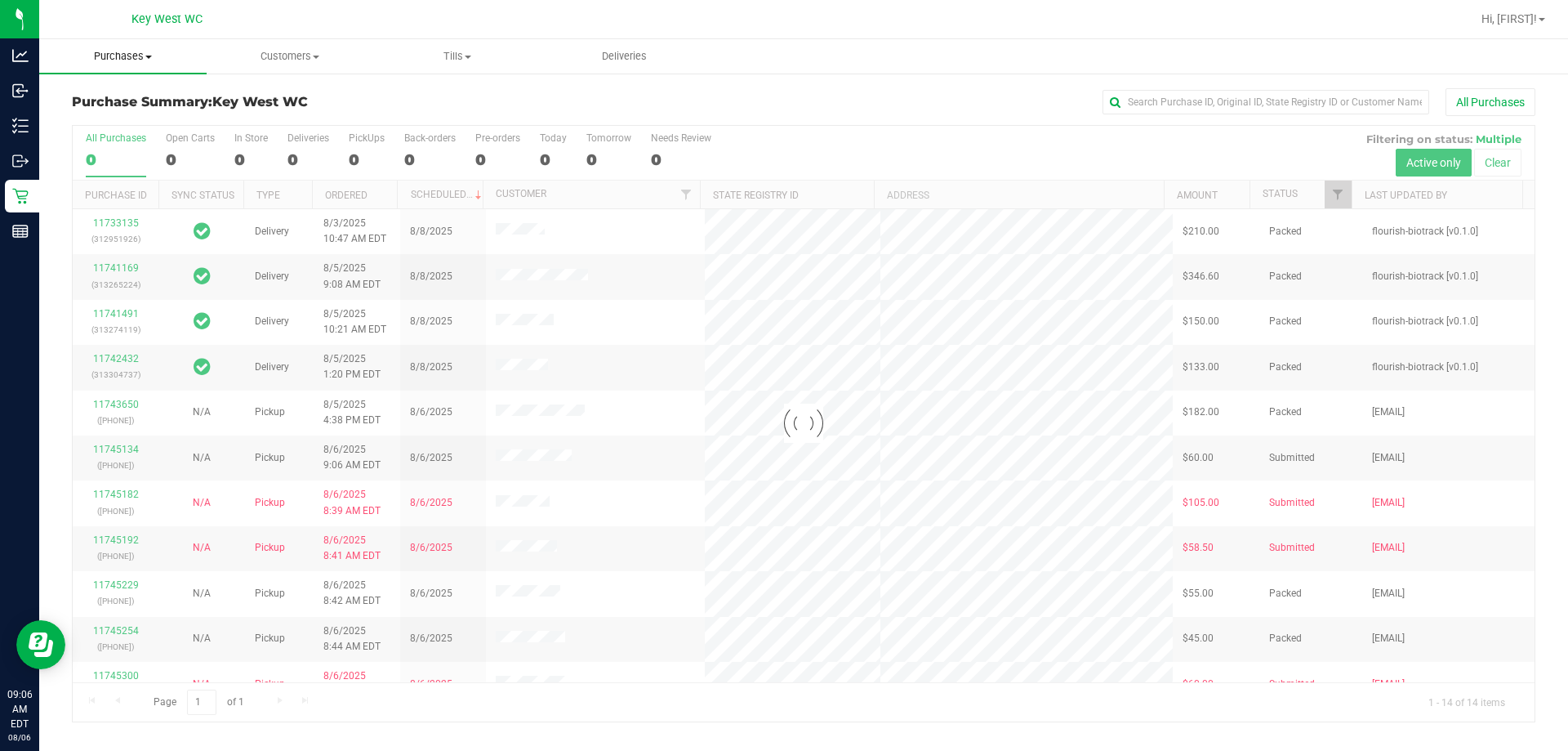 click on "Purchases" at bounding box center [122, 56] 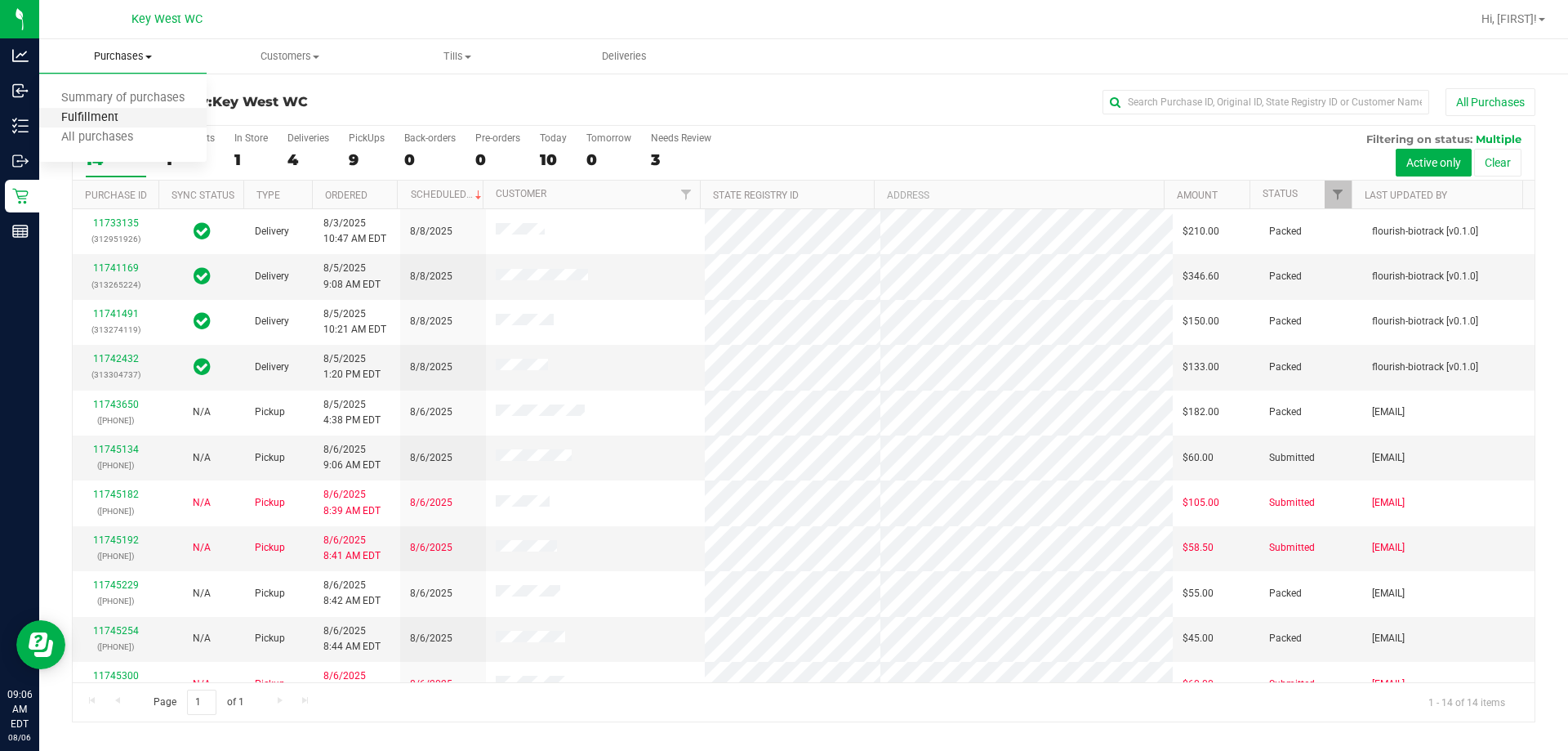 click on "Fulfillment" at bounding box center [90, 118] 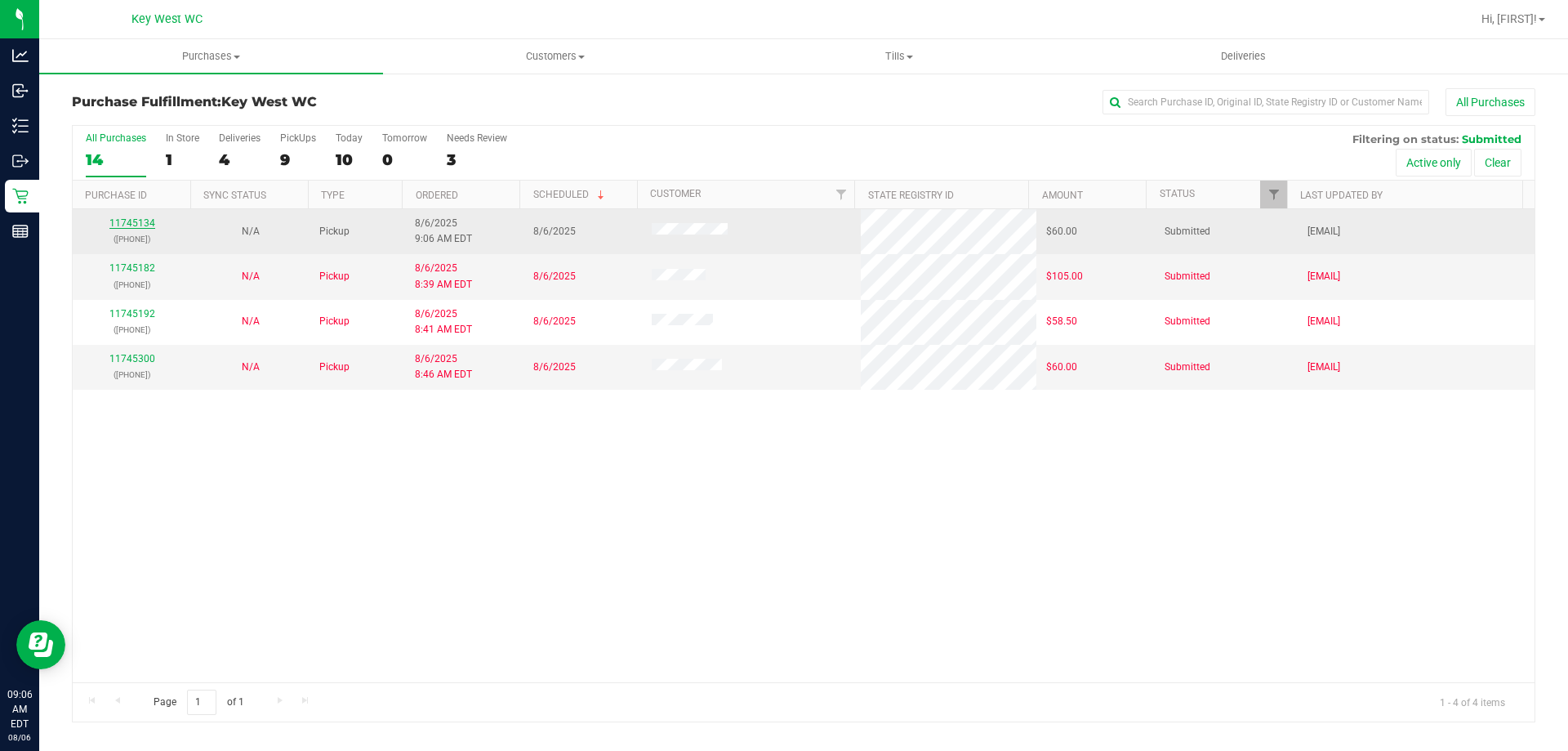 click on "11745134" at bounding box center (132, 223) 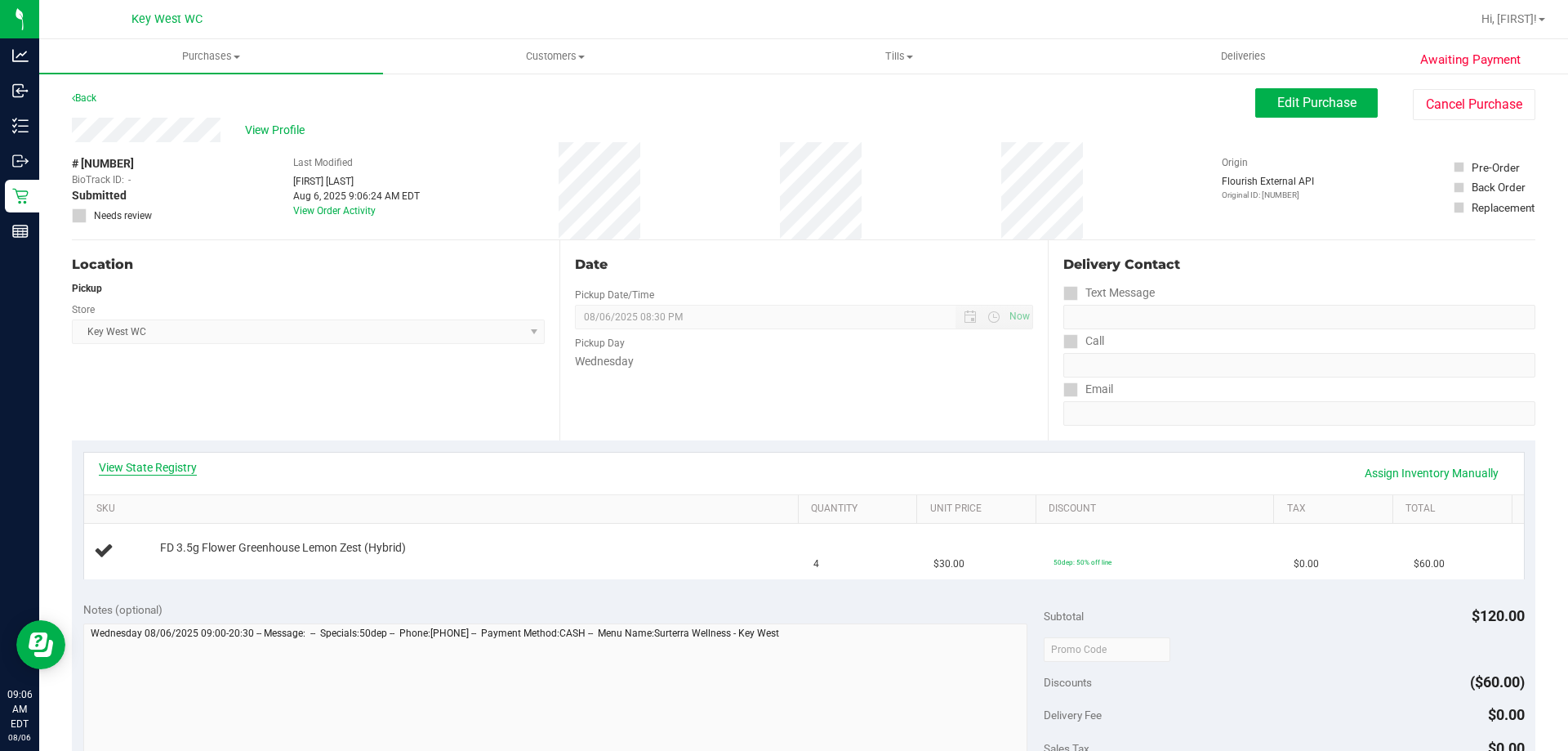 click on "View State Registry" at bounding box center [148, 467] 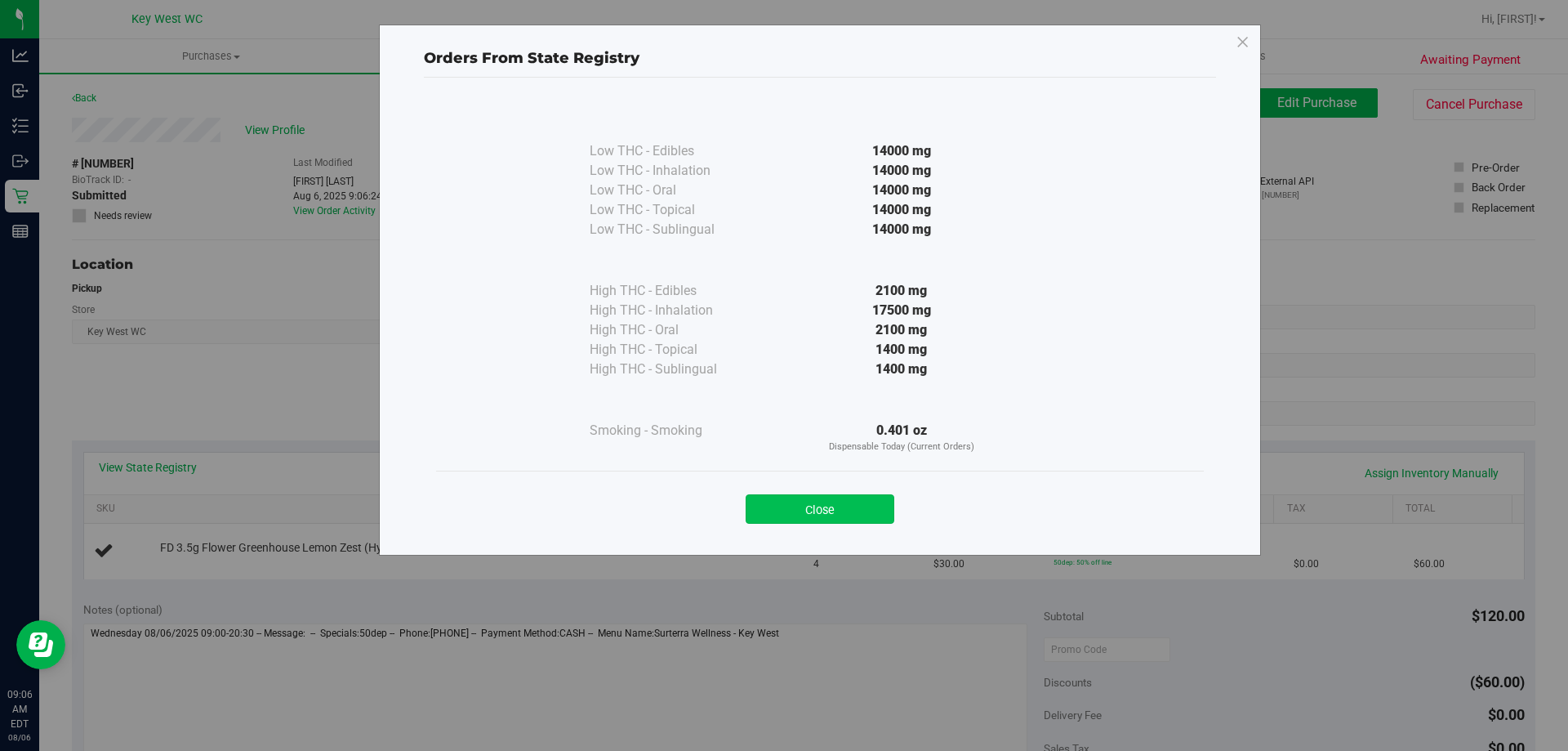 click on "Close" at bounding box center (820, 509) 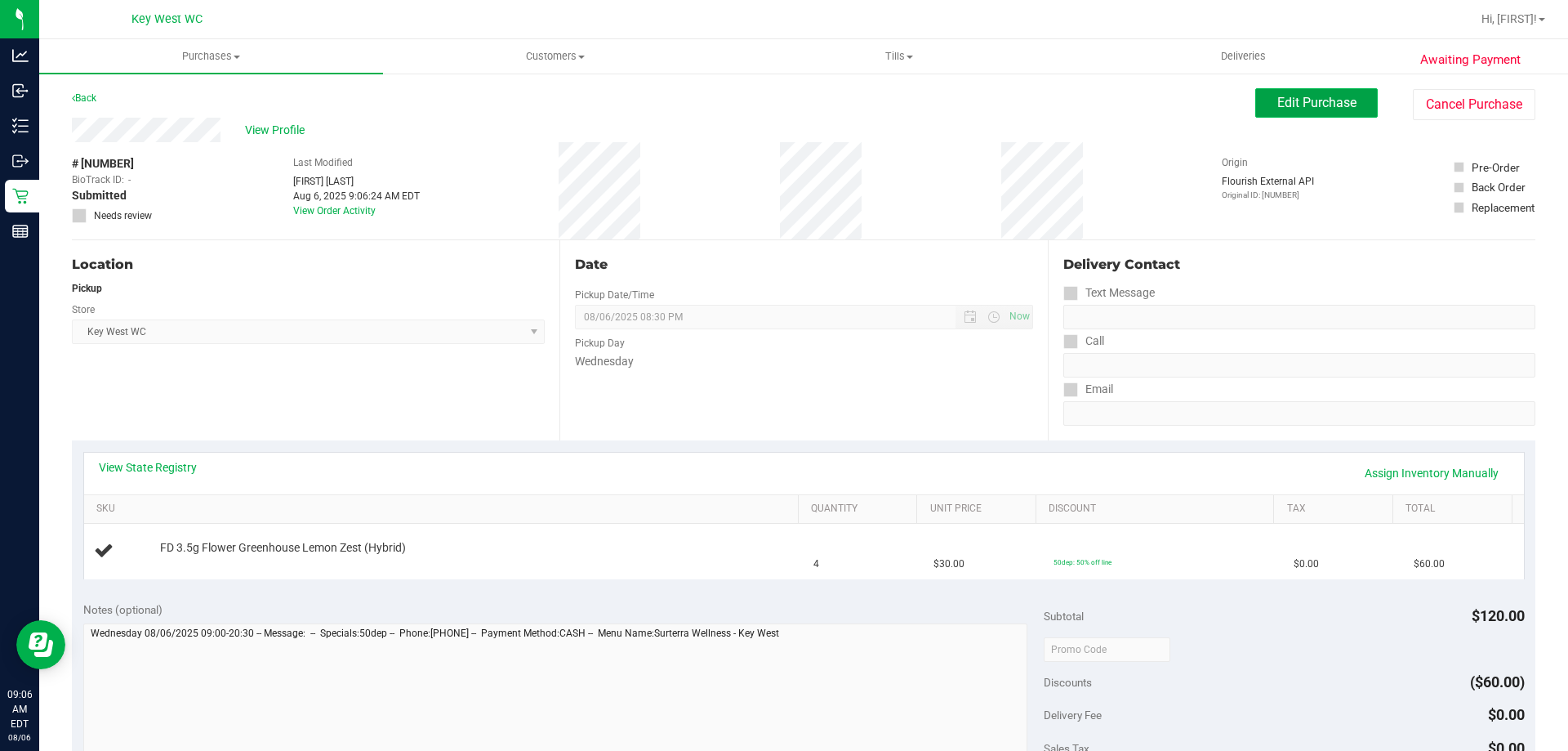 click on "Edit Purchase" at bounding box center [1316, 102] 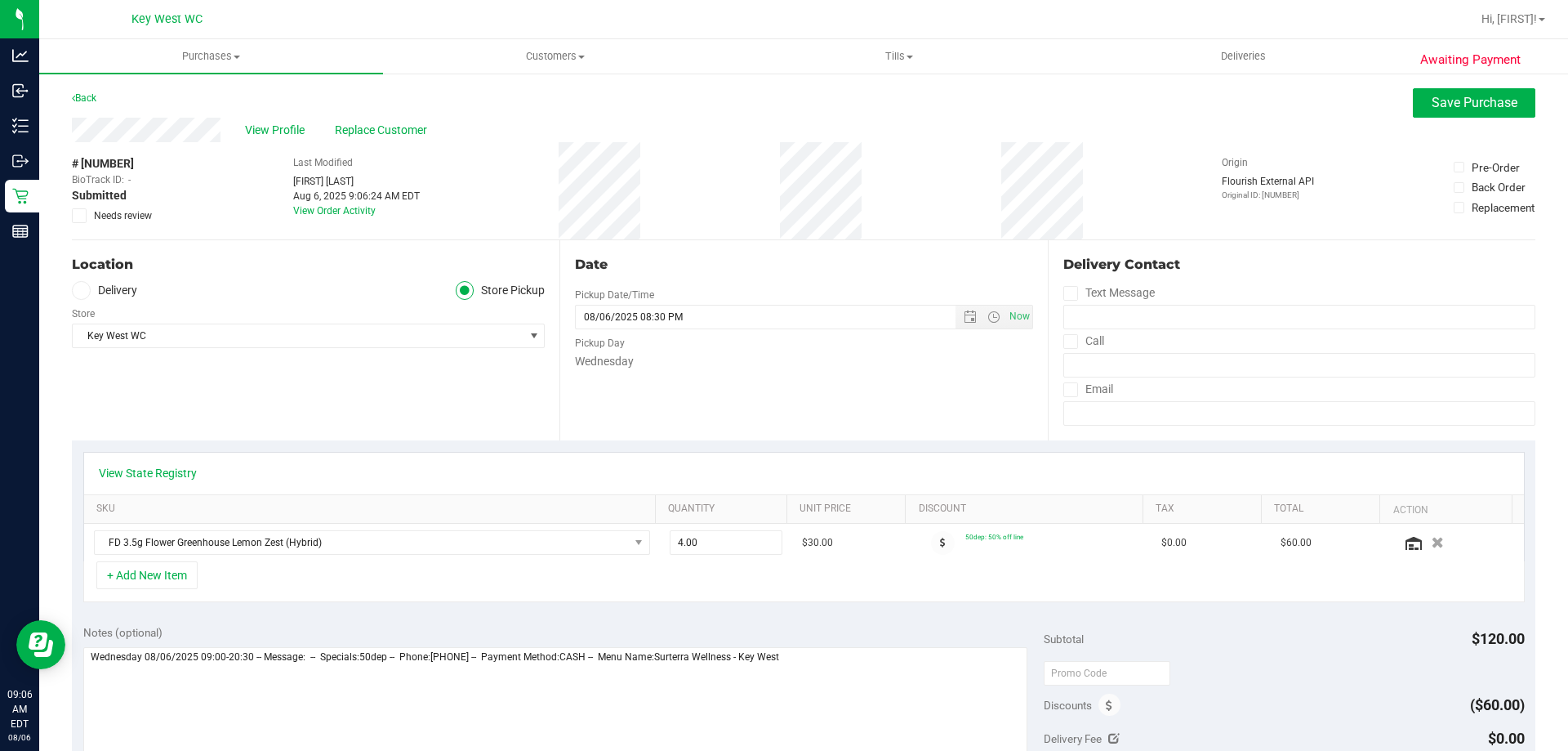click at bounding box center [79, 216] 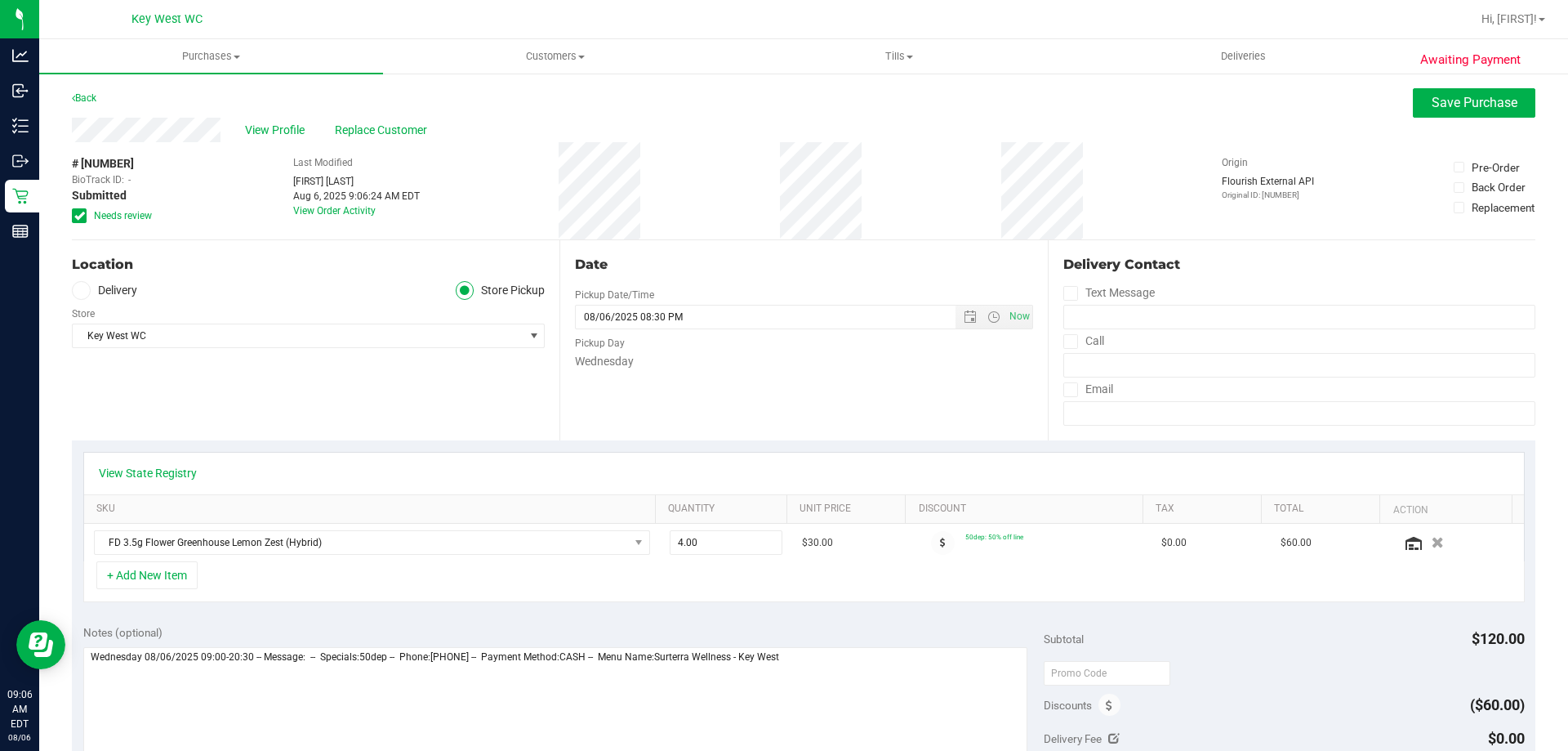 scroll, scrollTop: 163, scrollLeft: 0, axis: vertical 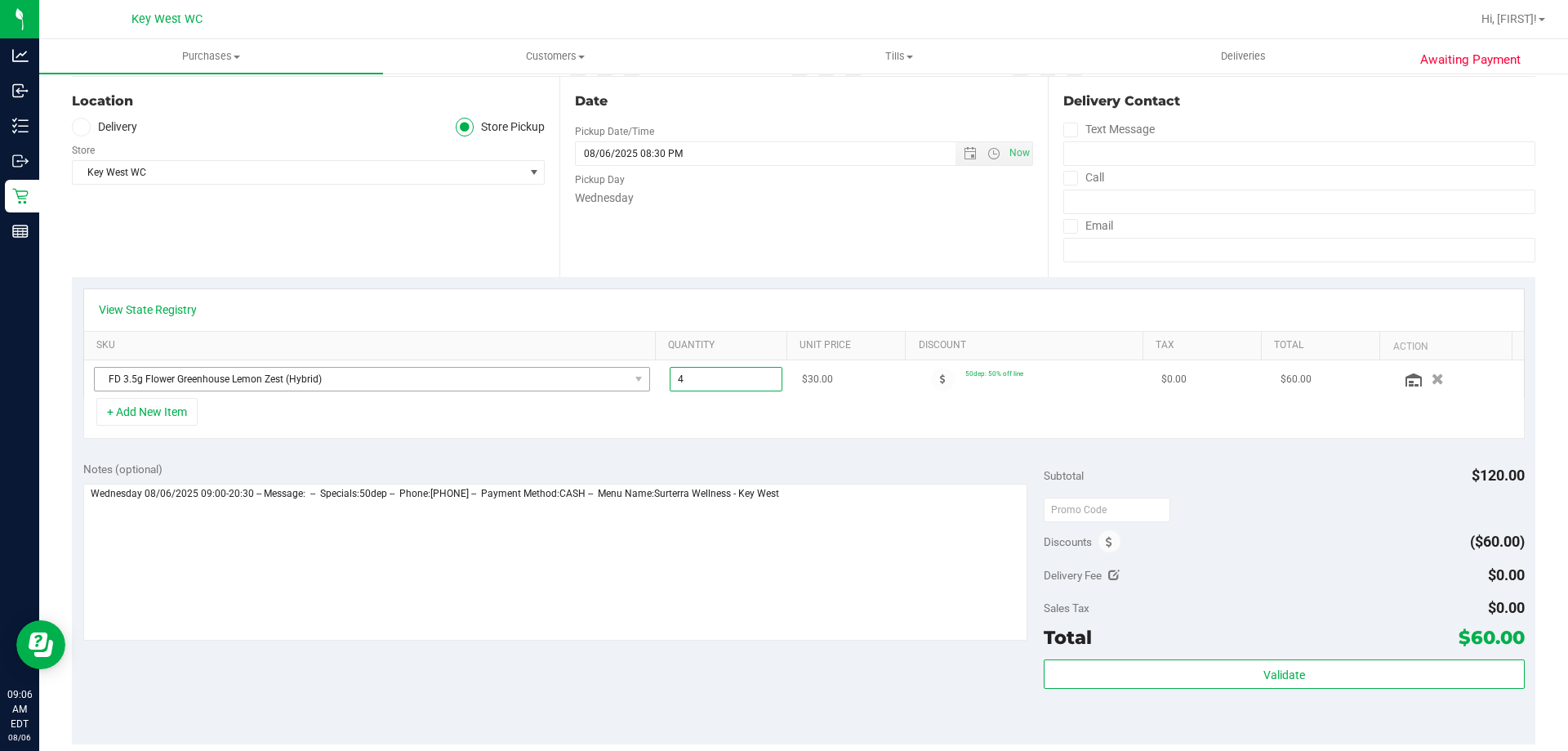 drag, startPoint x: 724, startPoint y: 381, endPoint x: 540, endPoint y: 381, distance: 184 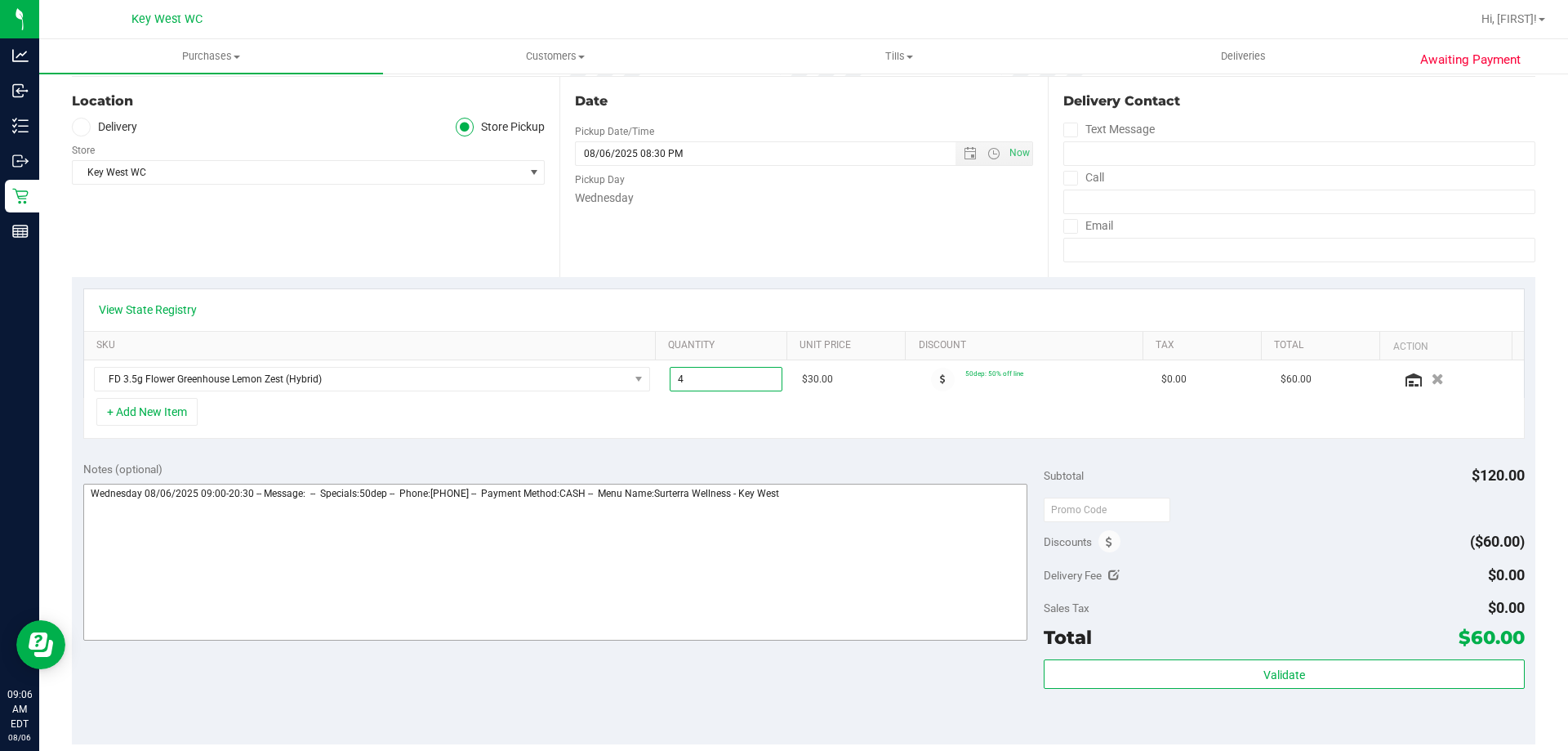 type on "3" 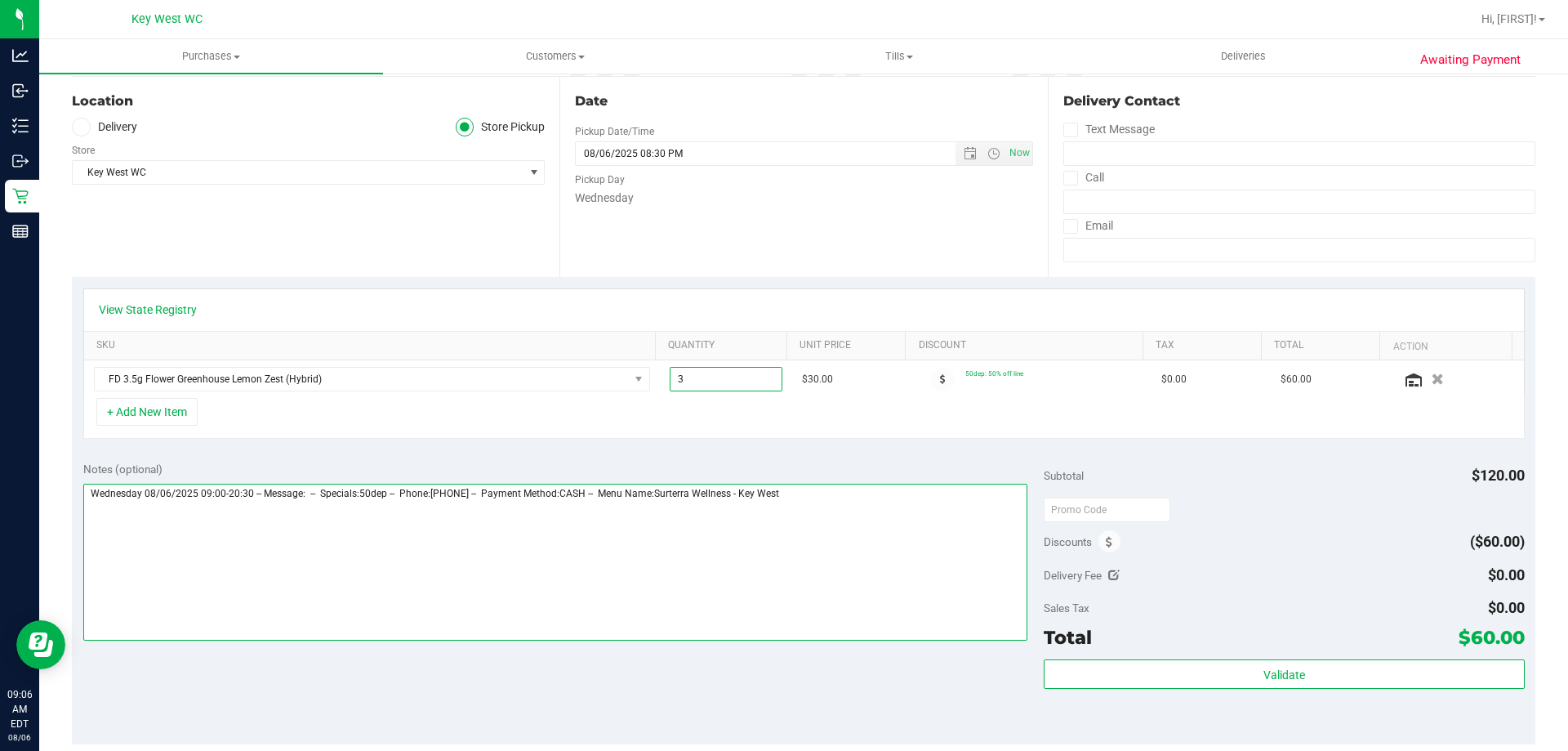 type on "3.00" 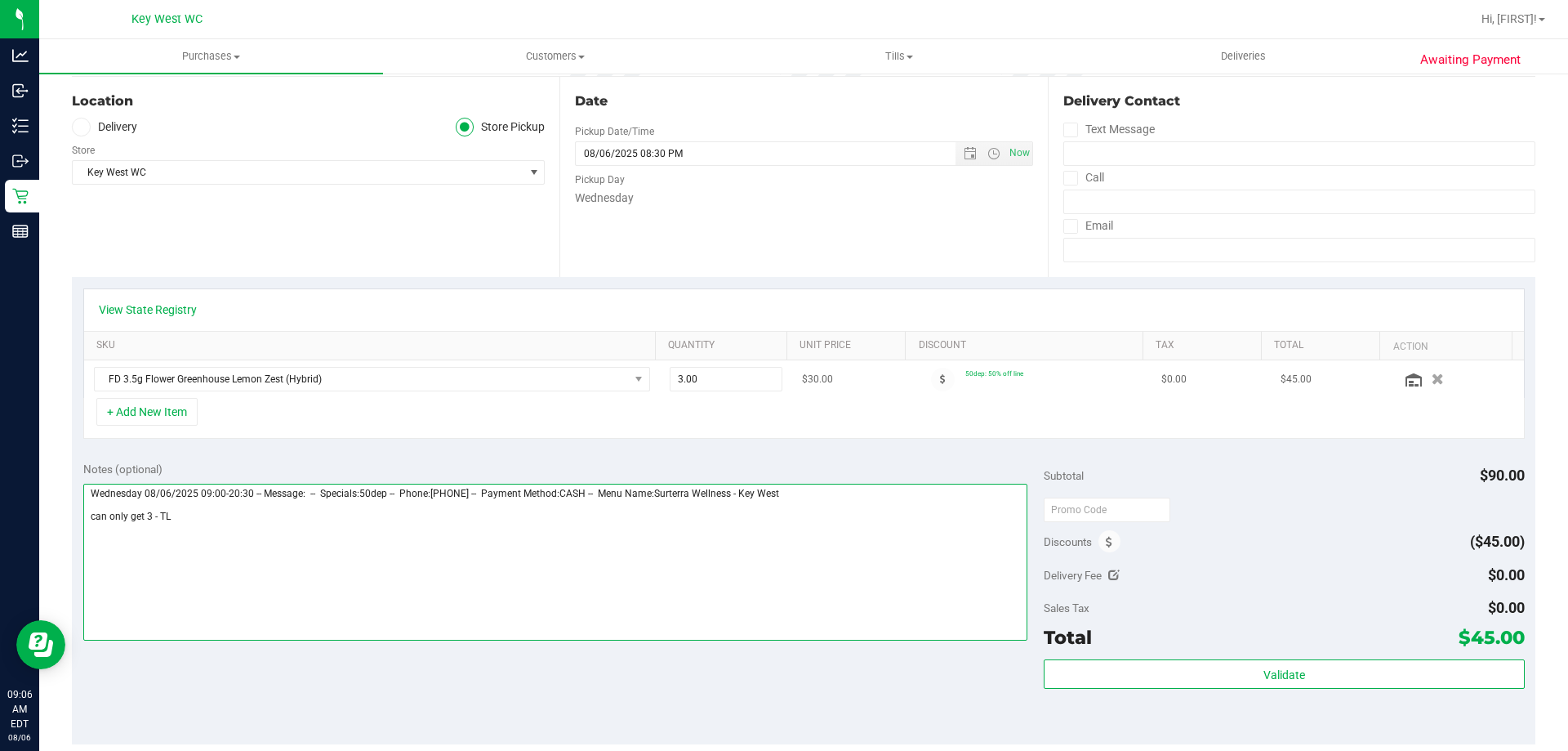 scroll, scrollTop: 0, scrollLeft: 0, axis: both 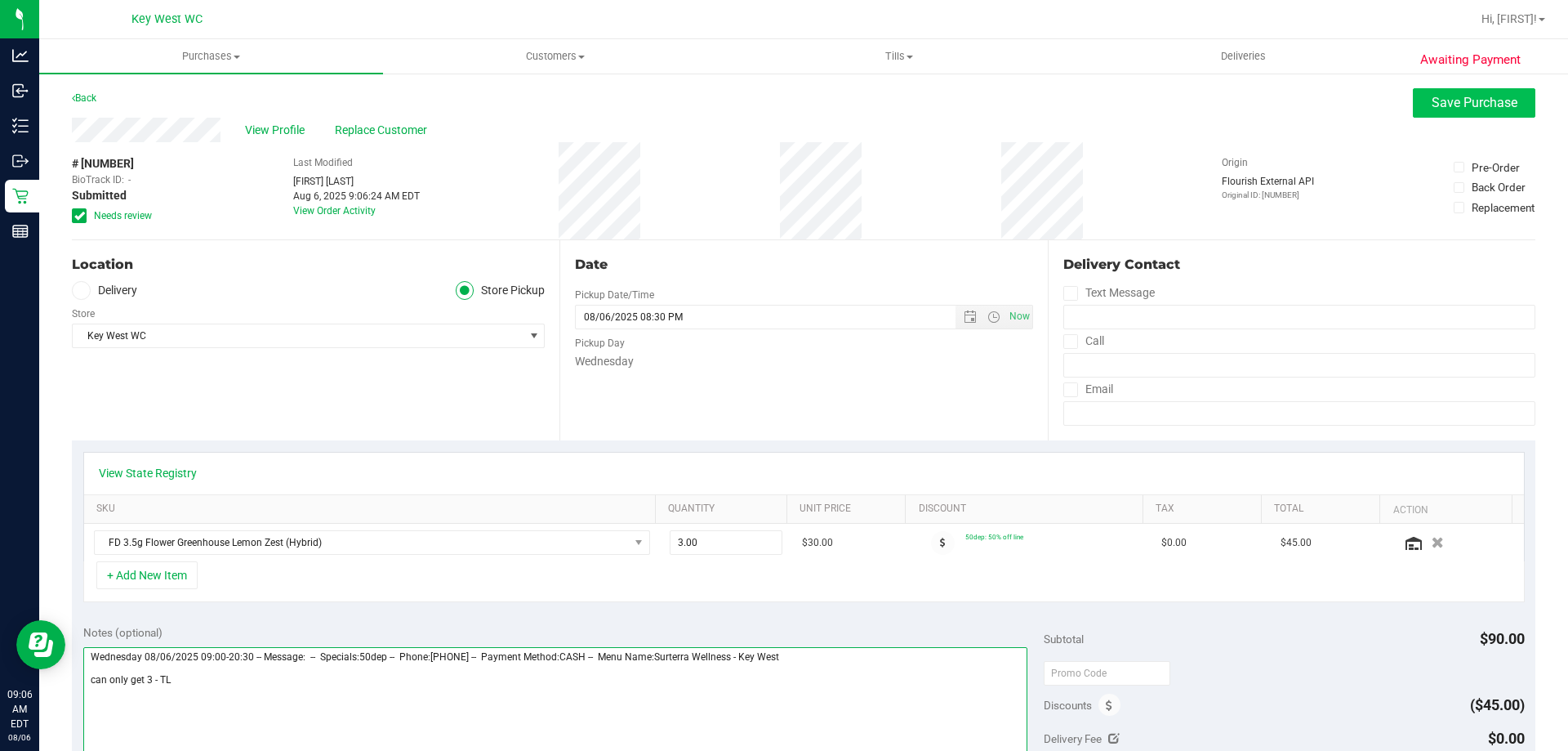 type on "Wednesday 08/06/2025 09:00-20:30 -- Message:  --  Specials:50dep --  Phone:[PHONE] --  Payment Method:CASH --  Menu Name:Surterra Wellness - Key West
can only get 3 - TL" 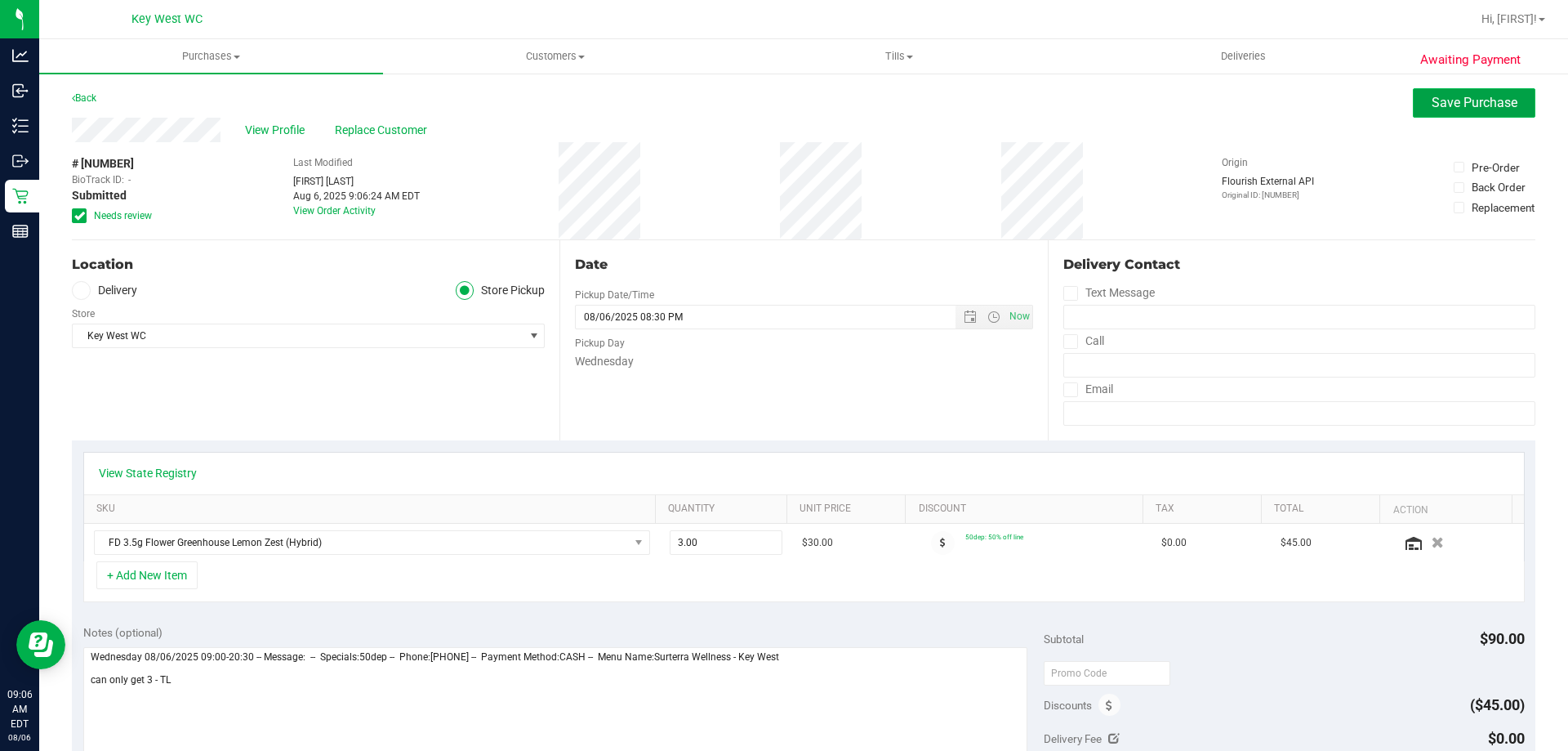 click on "Save Purchase" at bounding box center [1474, 102] 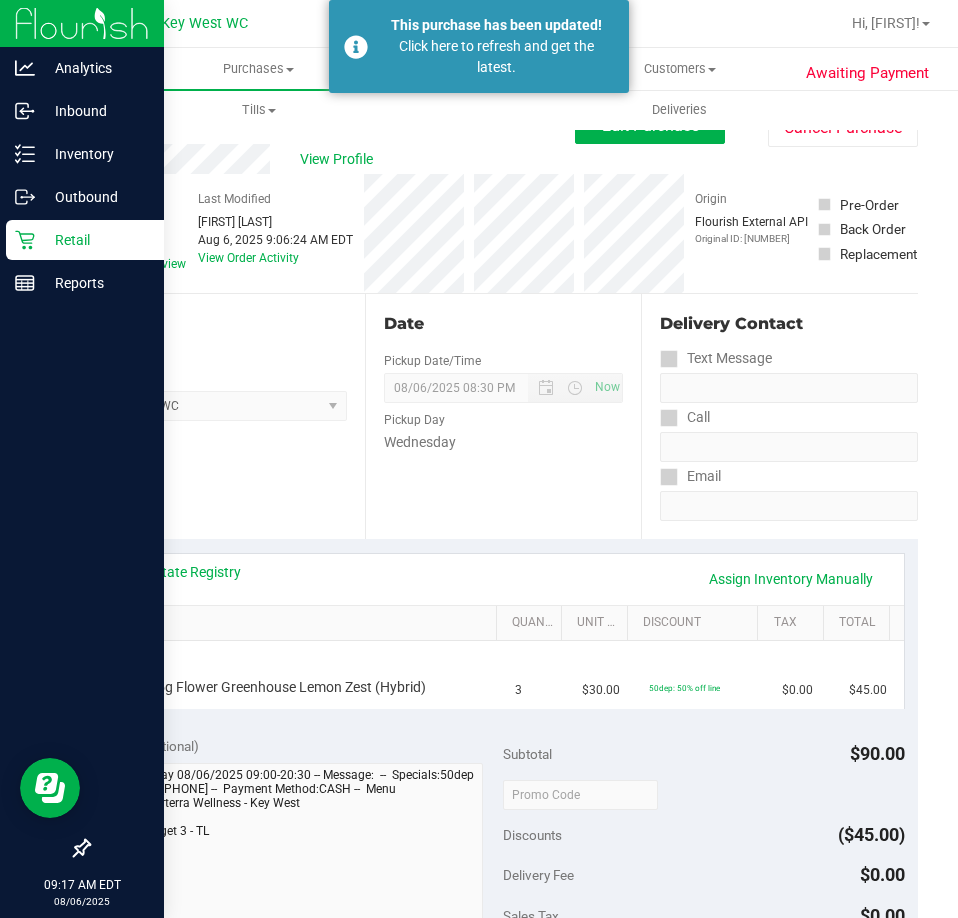 click on "Retail" at bounding box center (95, 240) 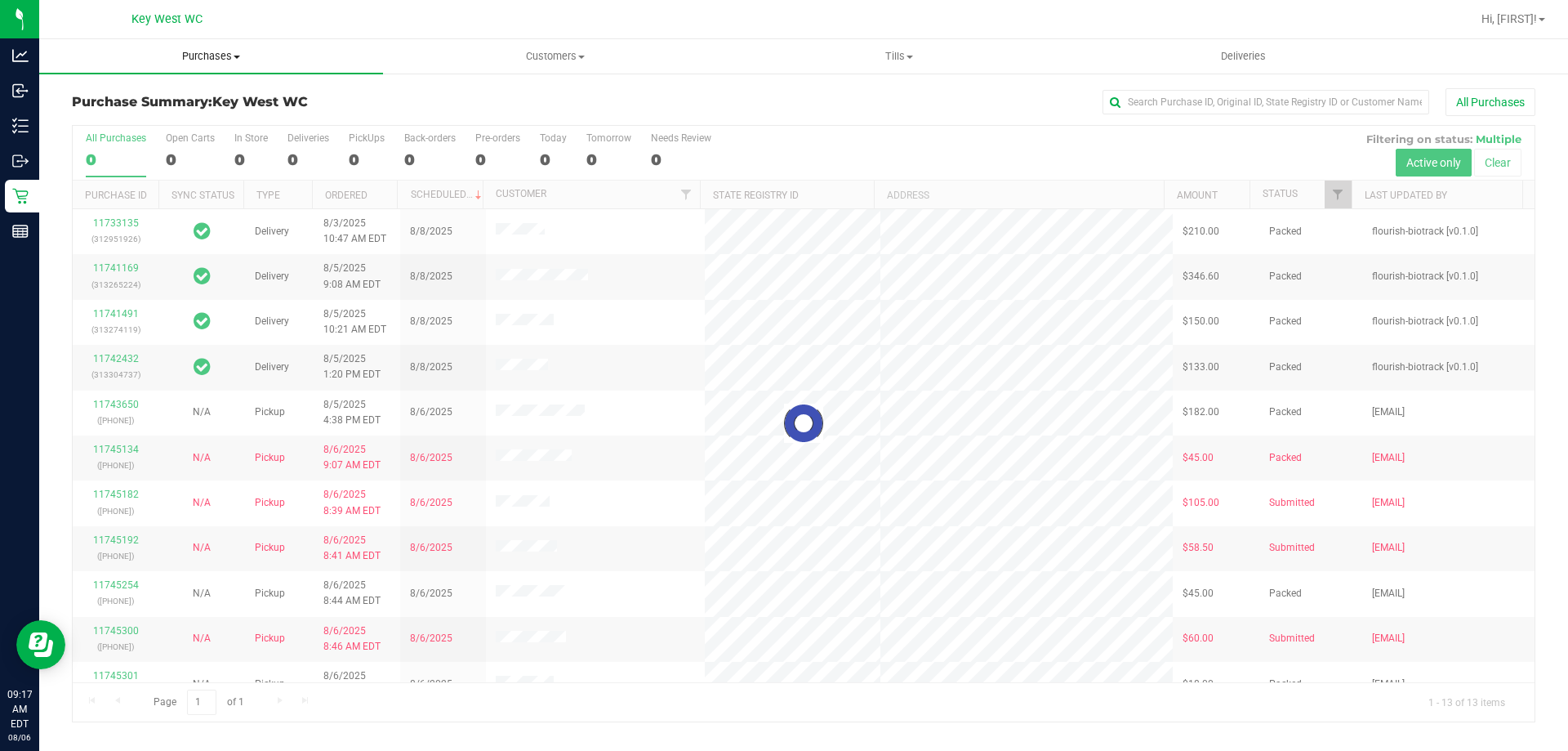 click on "Purchases
Summary of purchases
Fulfillment
All purchases" at bounding box center [211, 56] 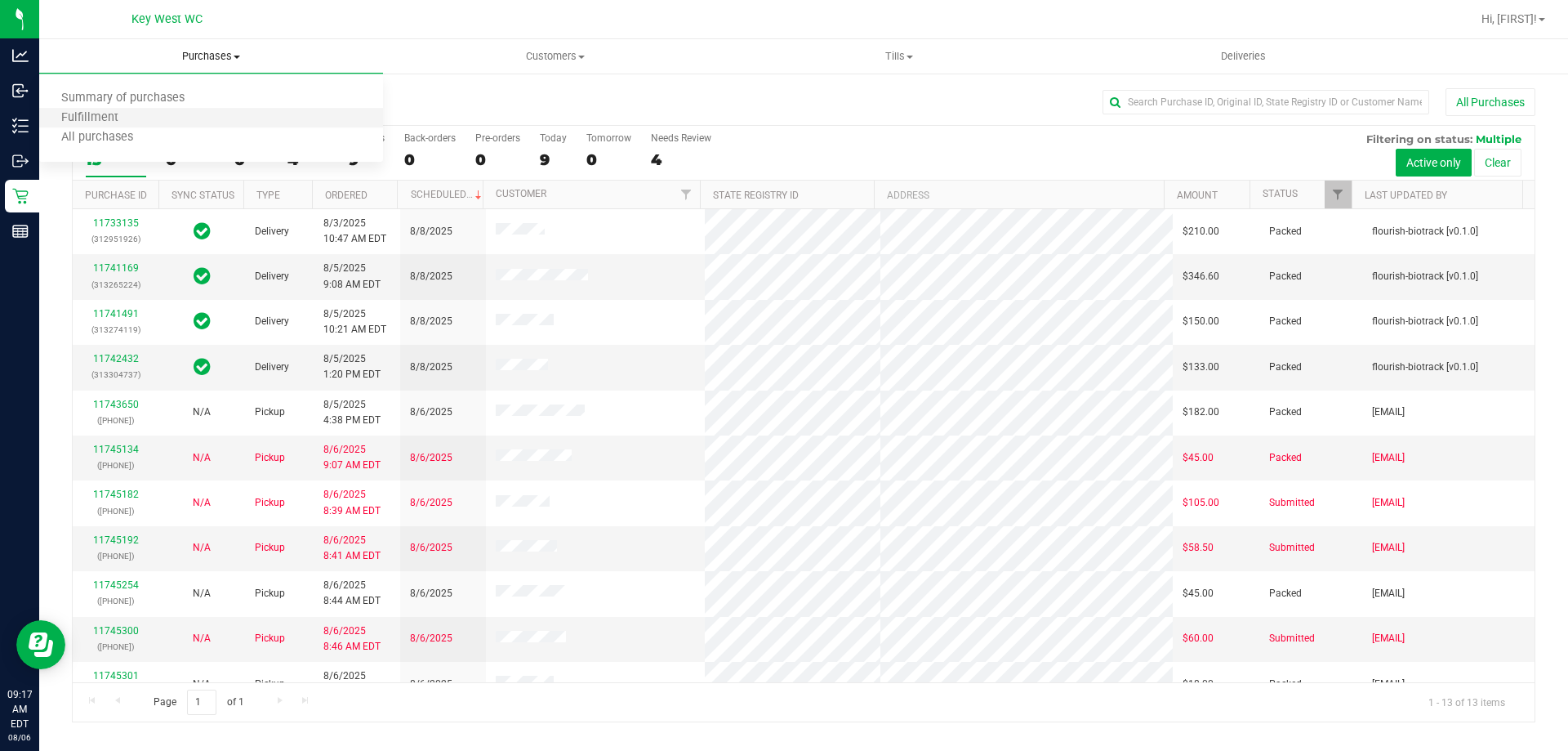 click on "Fulfillment" at bounding box center (211, 118) 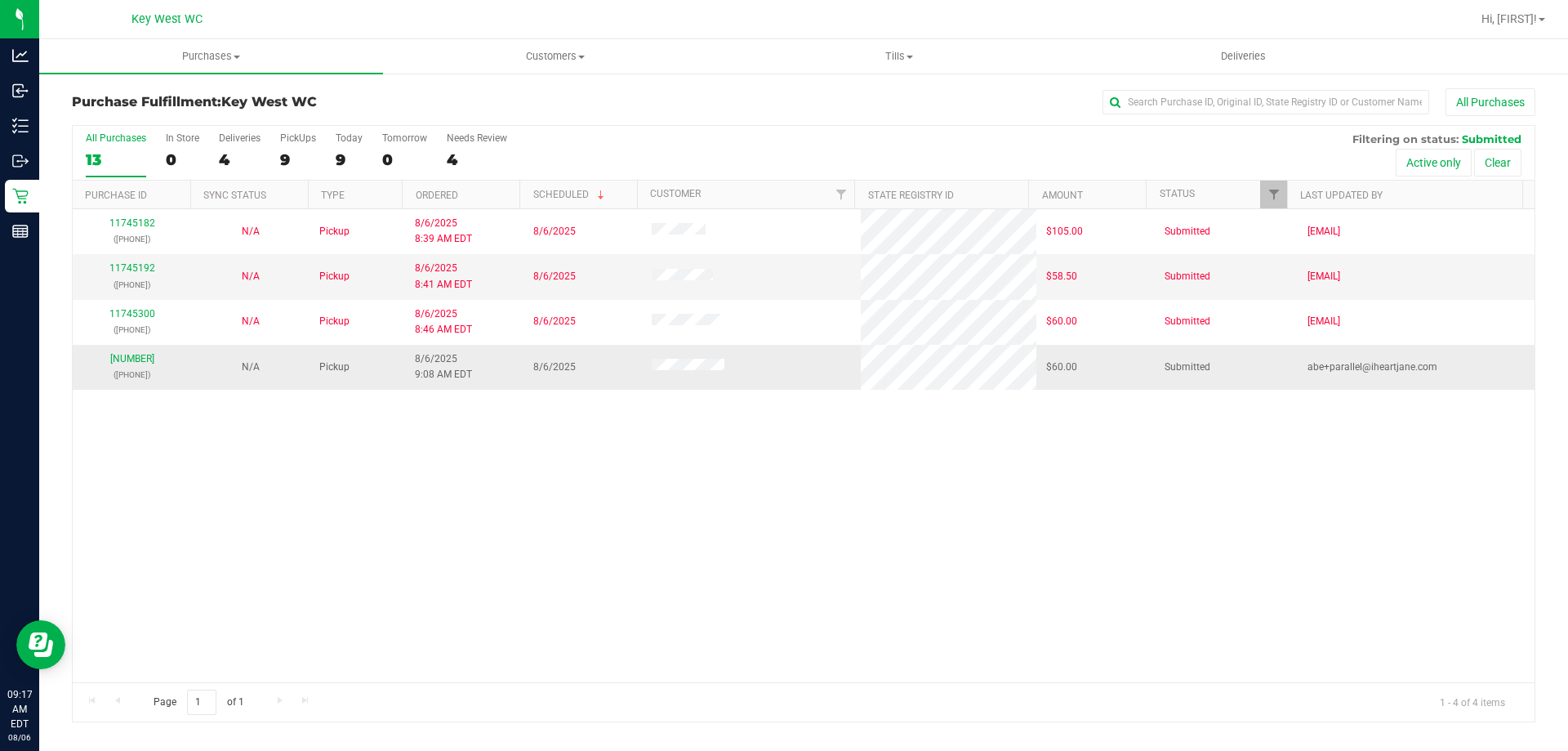 click on "[NUMBER]
([PHONE])" at bounding box center (131, 367) 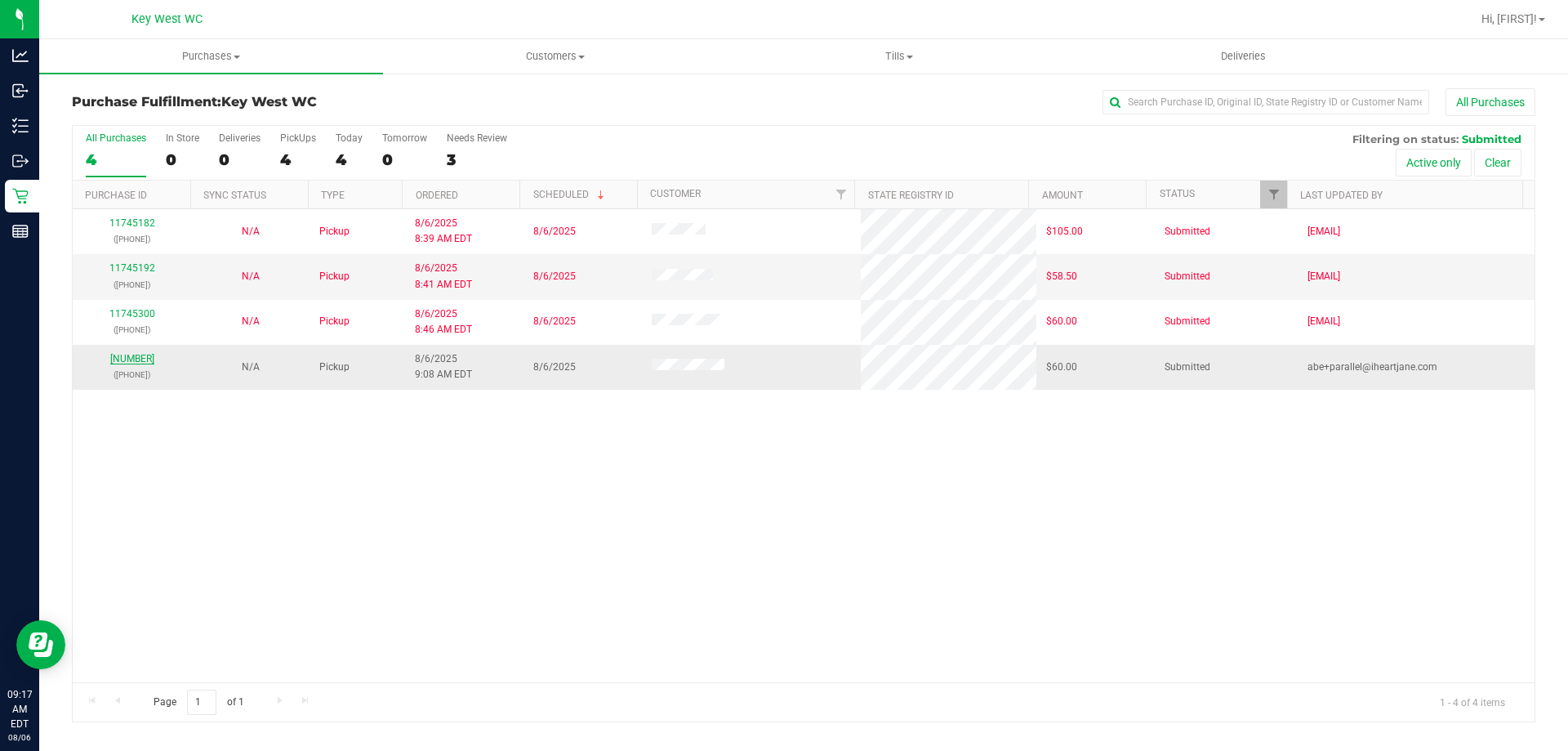 click on "[NUMBER]" at bounding box center (132, 359) 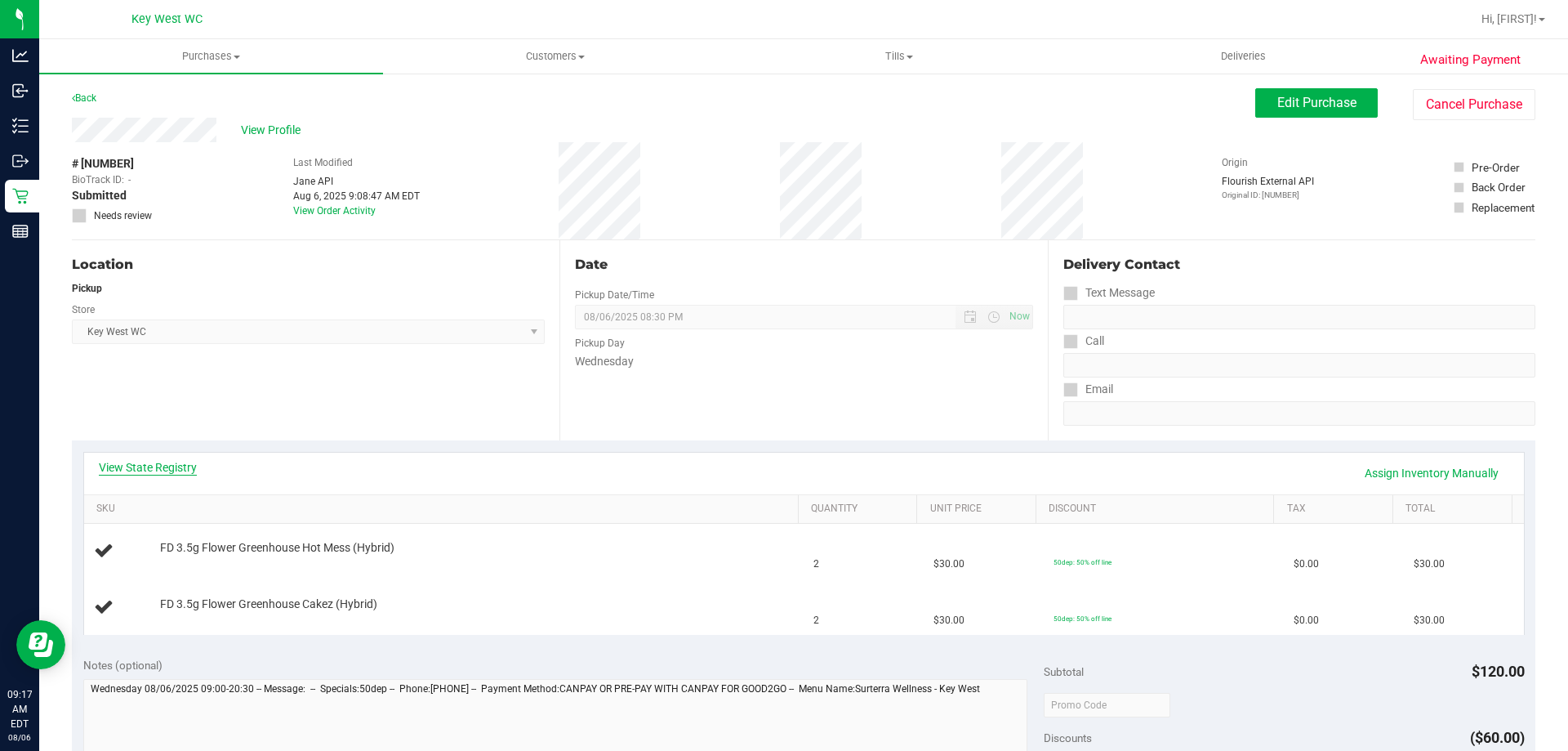 click on "View State Registry" at bounding box center (148, 467) 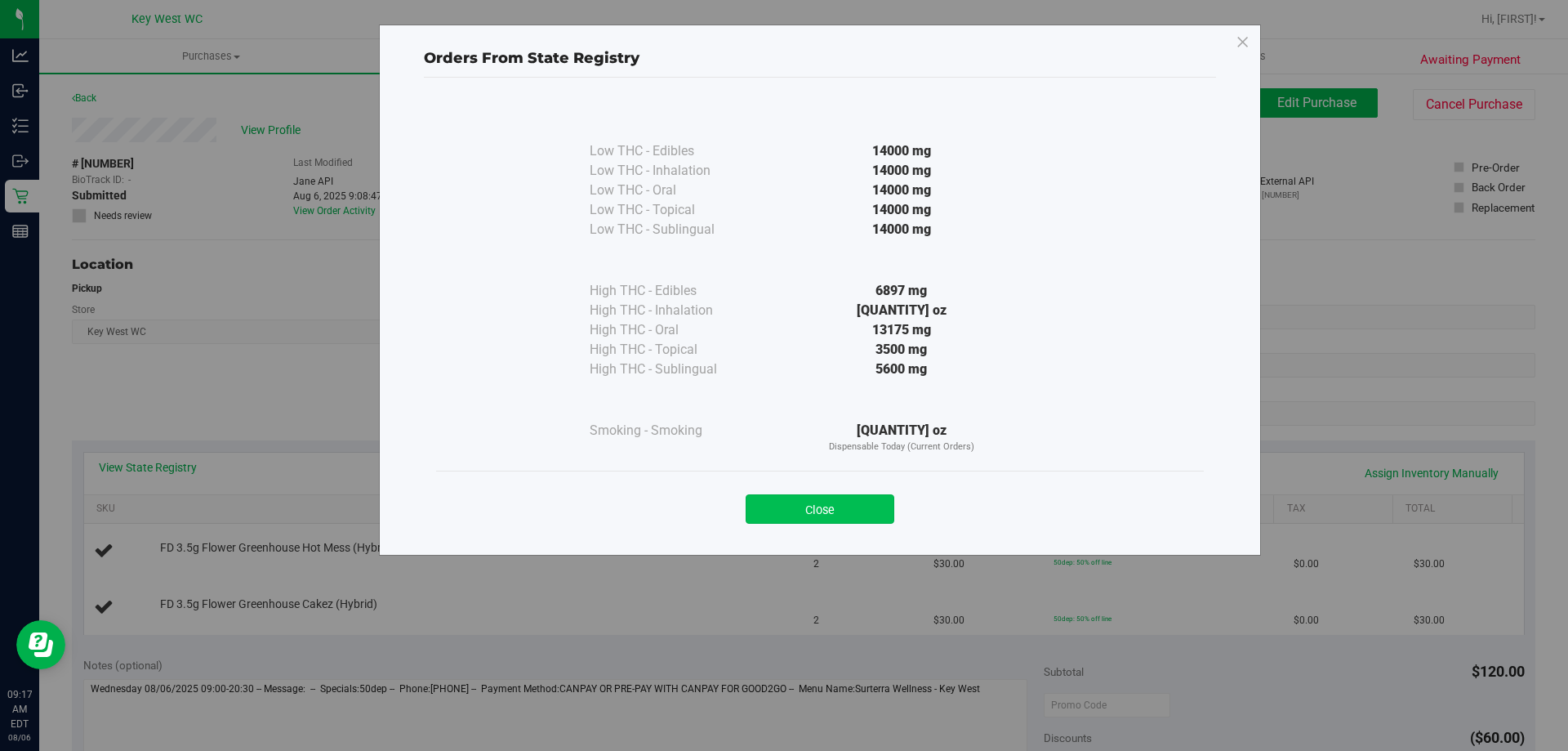 click on "Close" at bounding box center [820, 509] 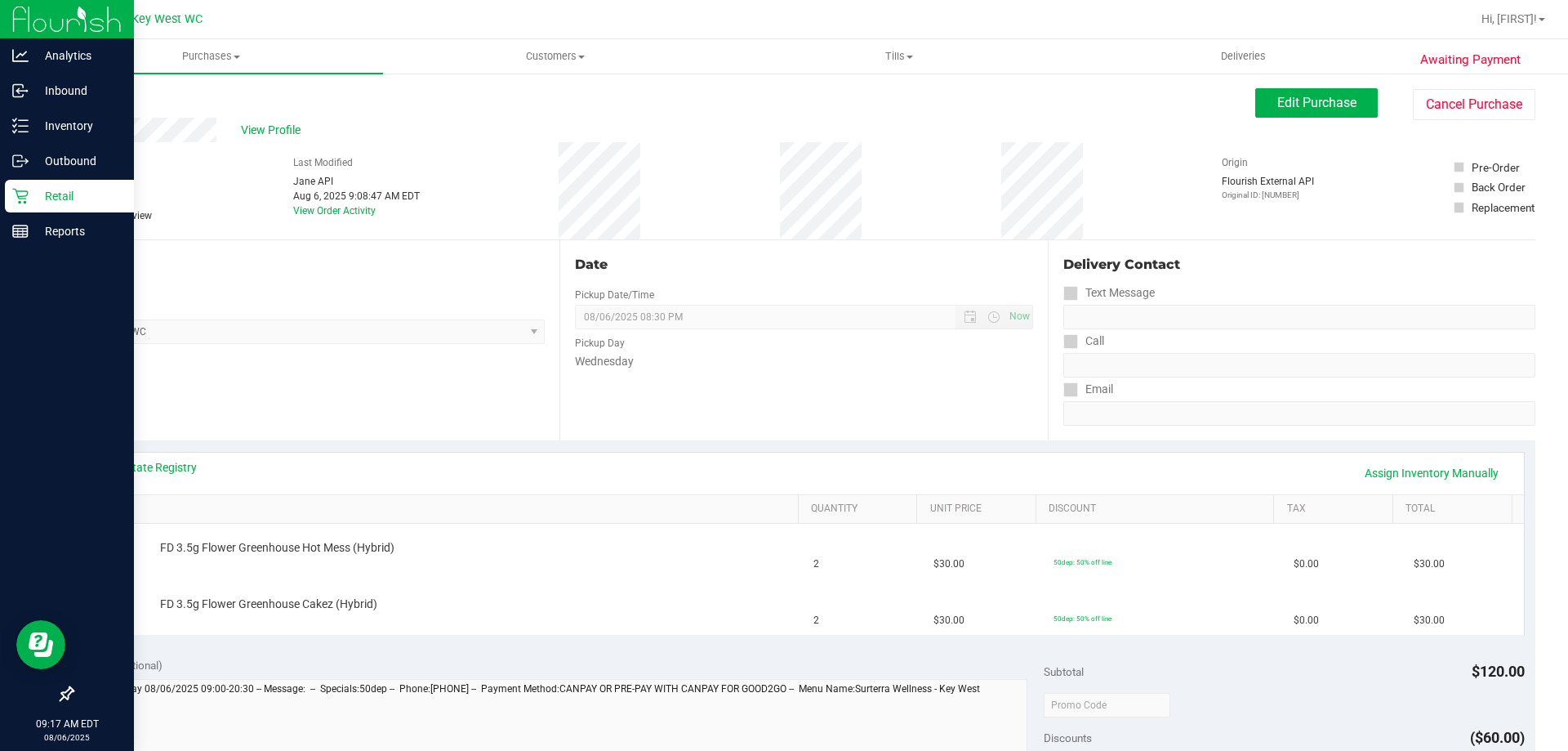 click on "Retail" at bounding box center (69, 196) 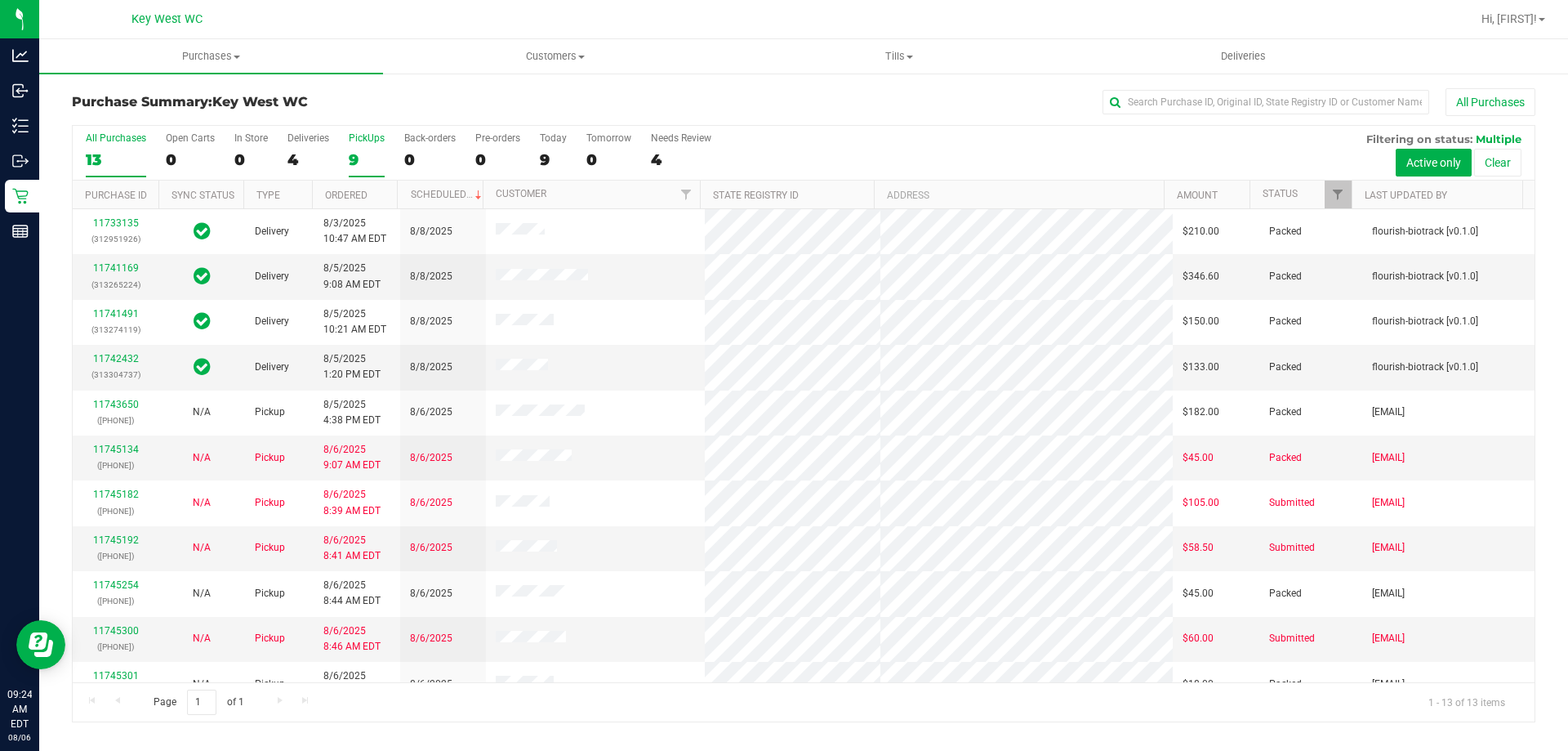 click on "PickUps
9" at bounding box center [367, 154] 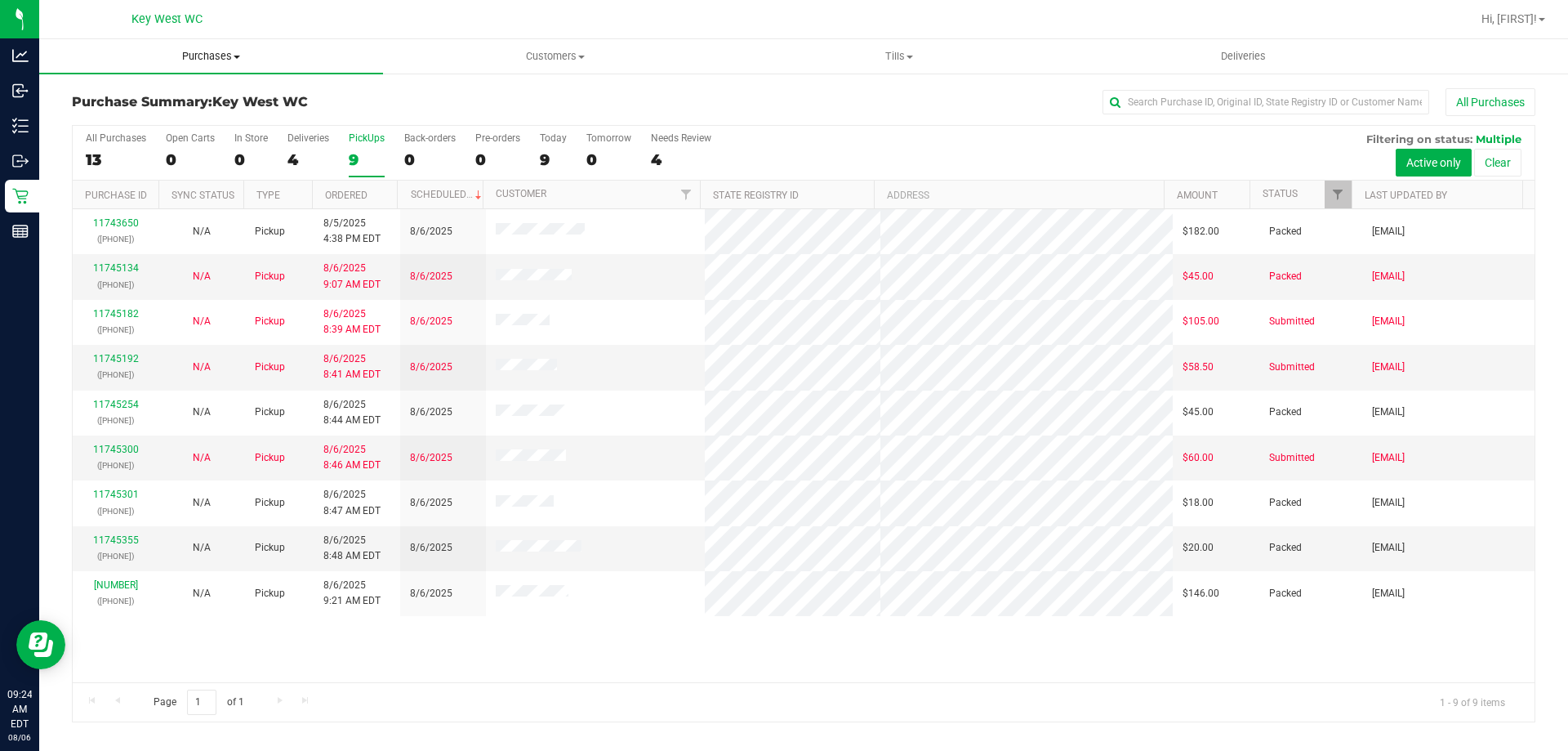 click on "Purchases" at bounding box center [211, 56] 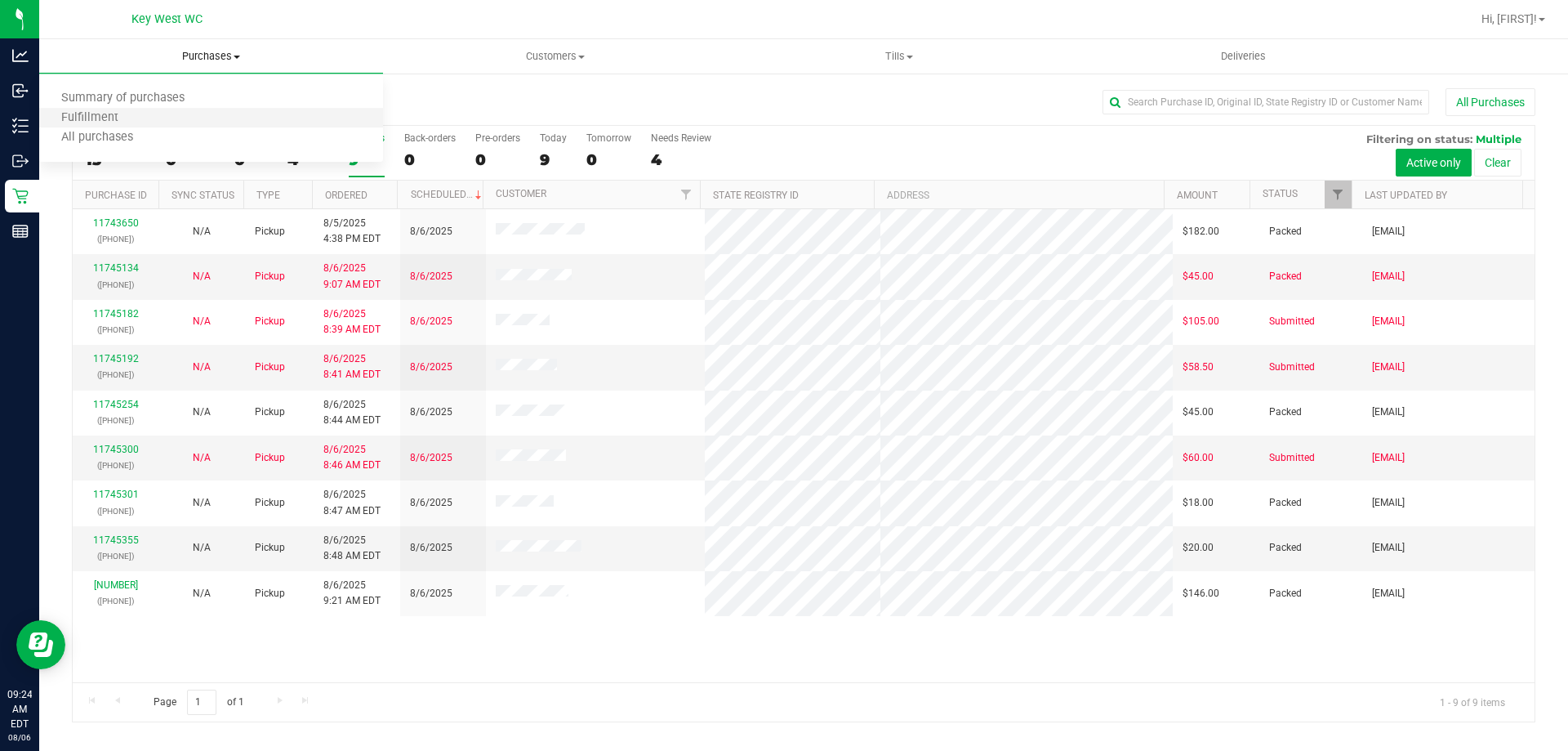 click on "Fulfillment" at bounding box center (211, 118) 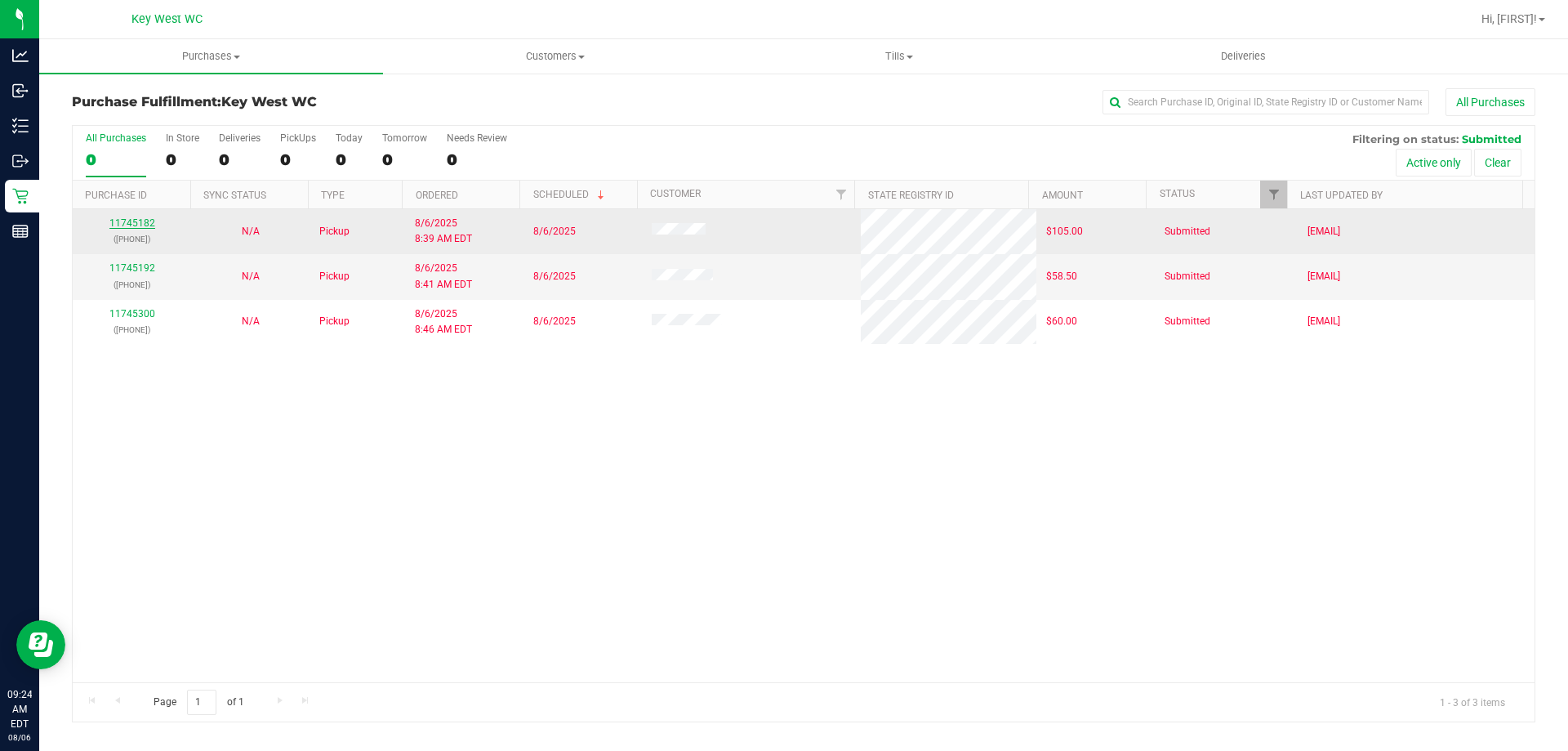 click on "11745182" at bounding box center (132, 223) 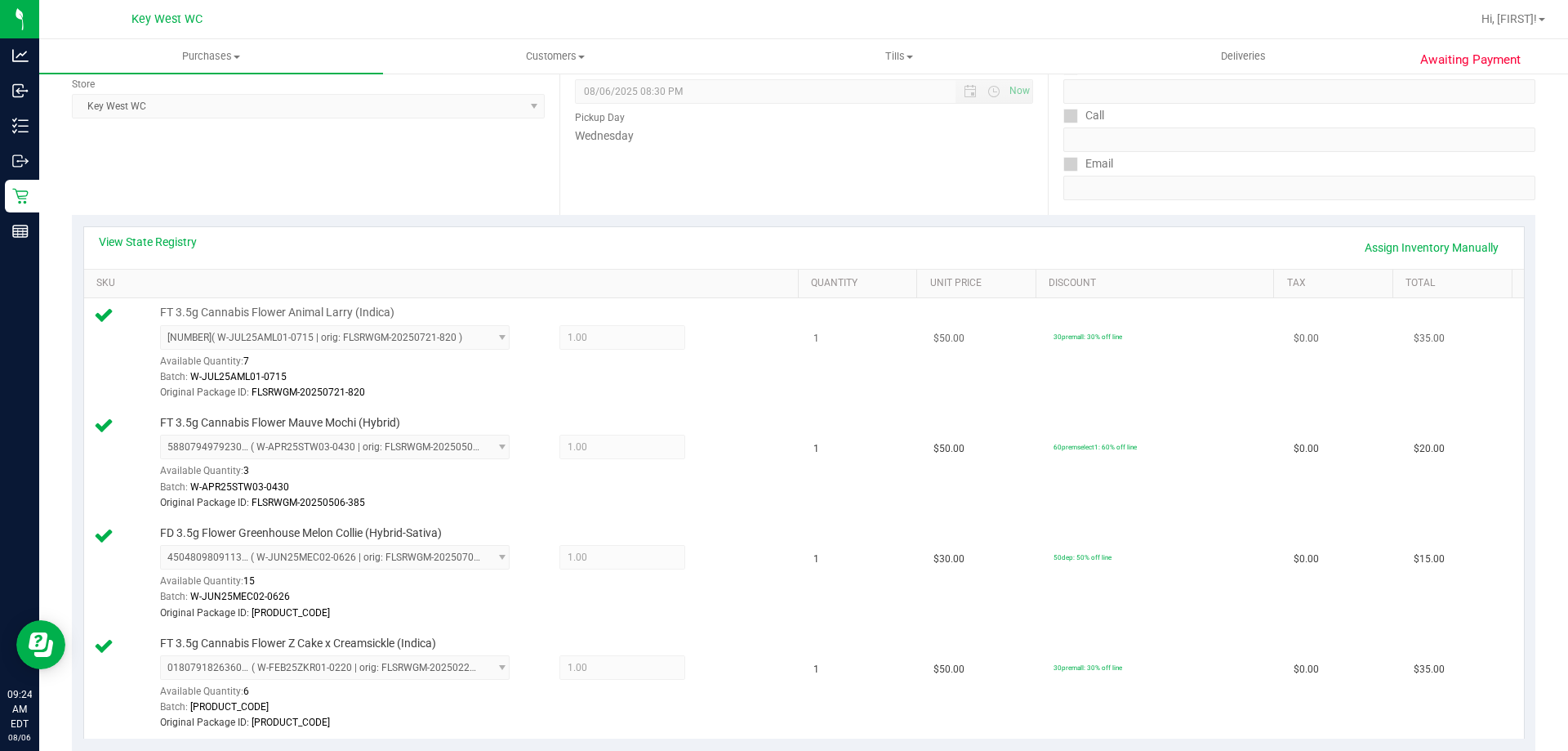 scroll, scrollTop: 0, scrollLeft: 0, axis: both 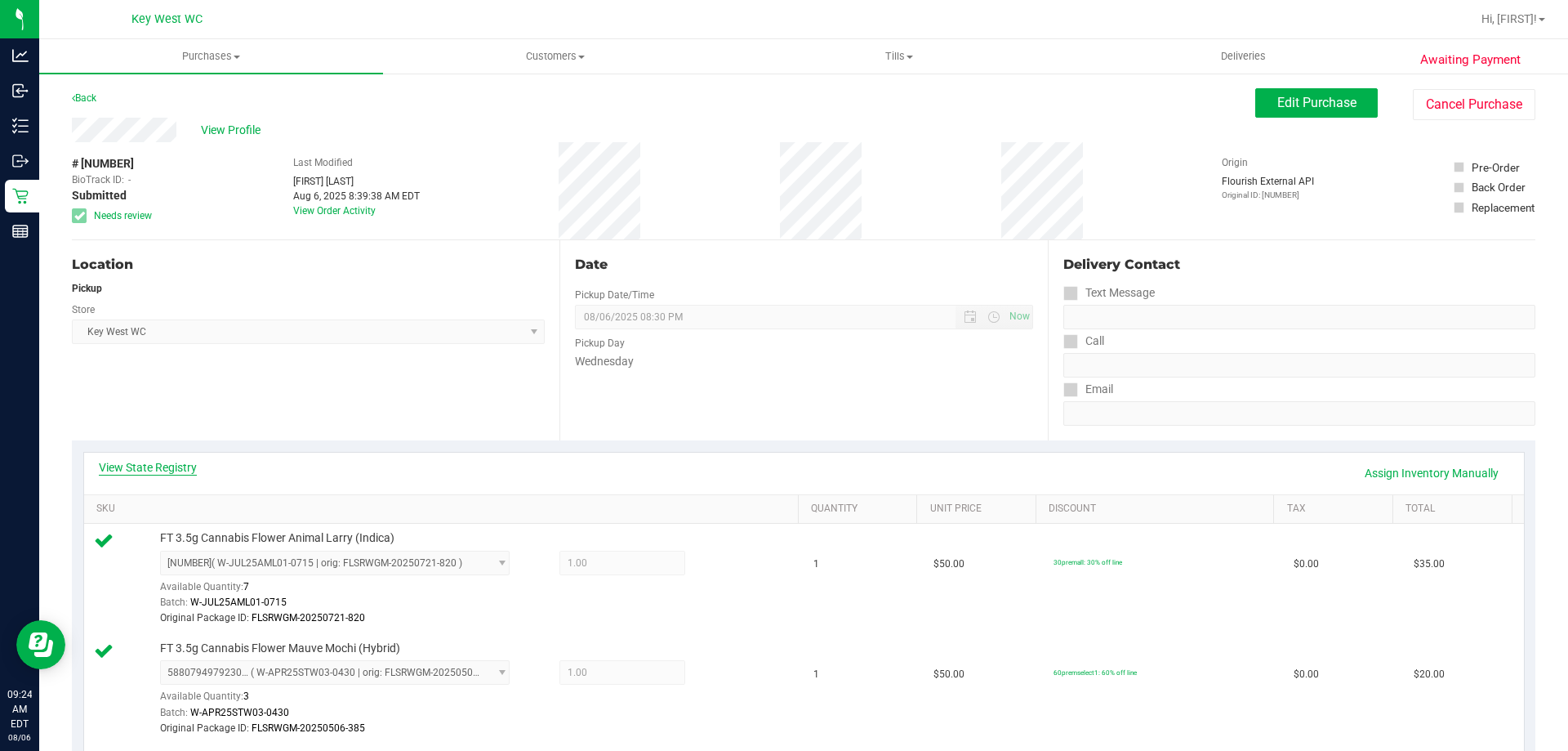 click on "View State Registry" at bounding box center (148, 467) 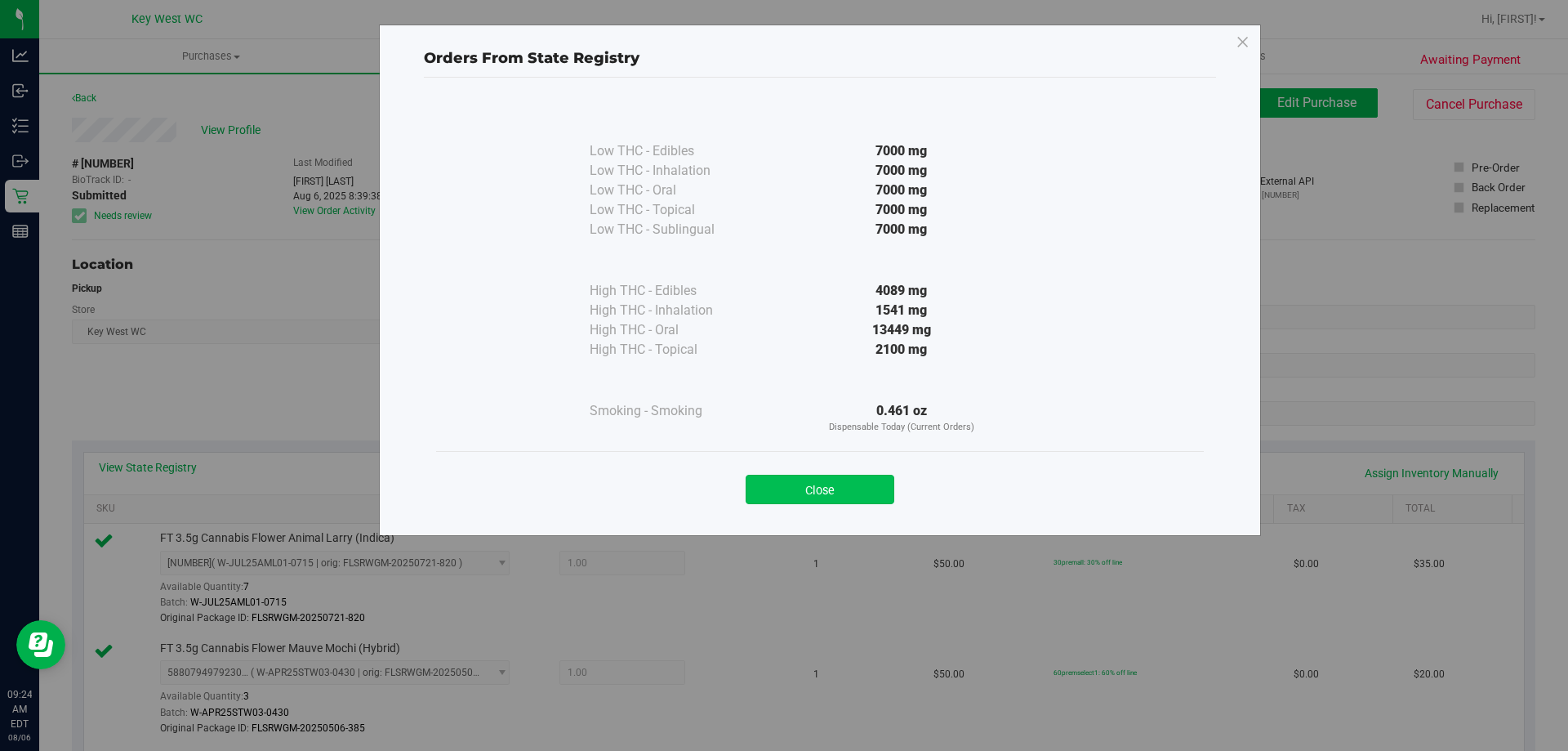 click on "Close" at bounding box center (820, 489) 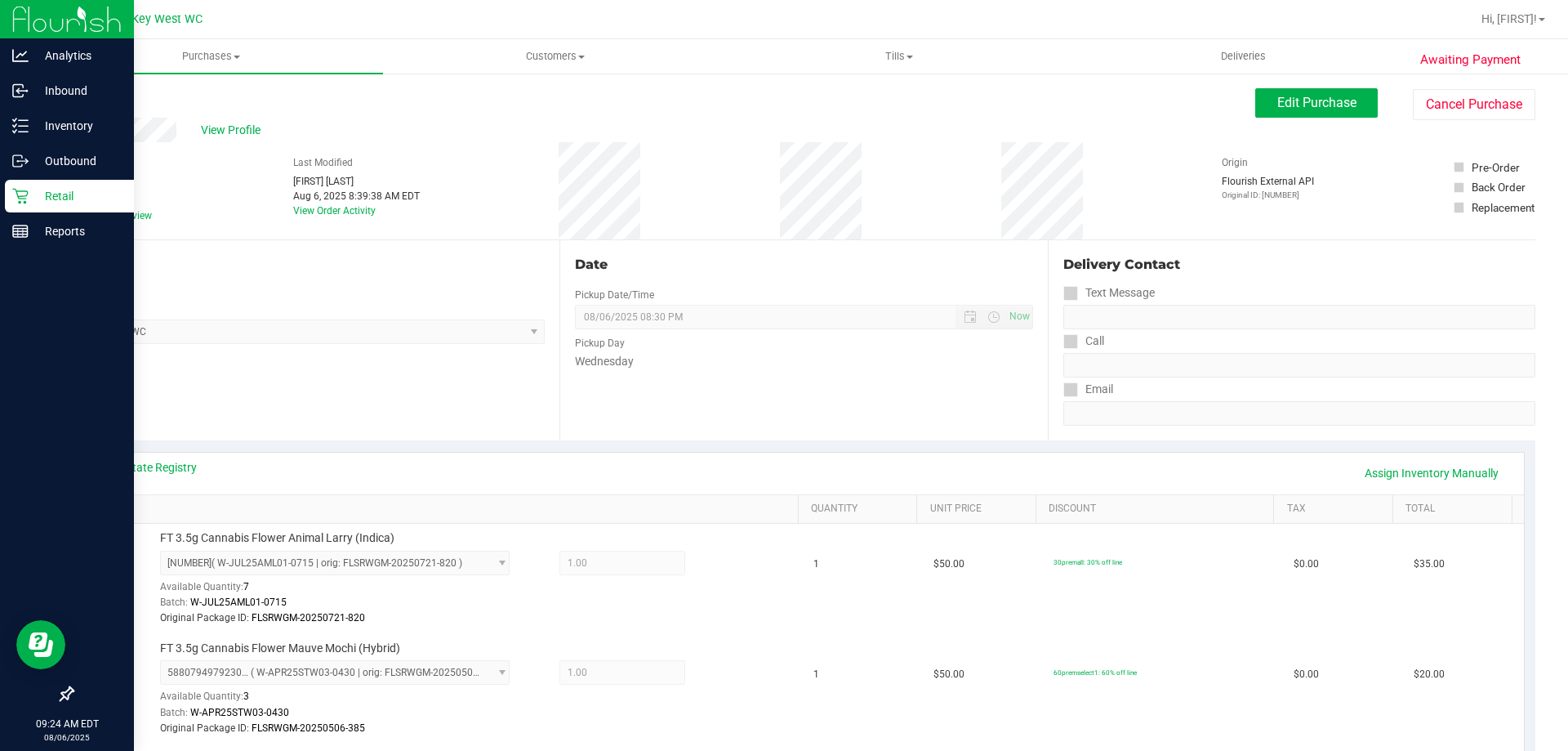 click 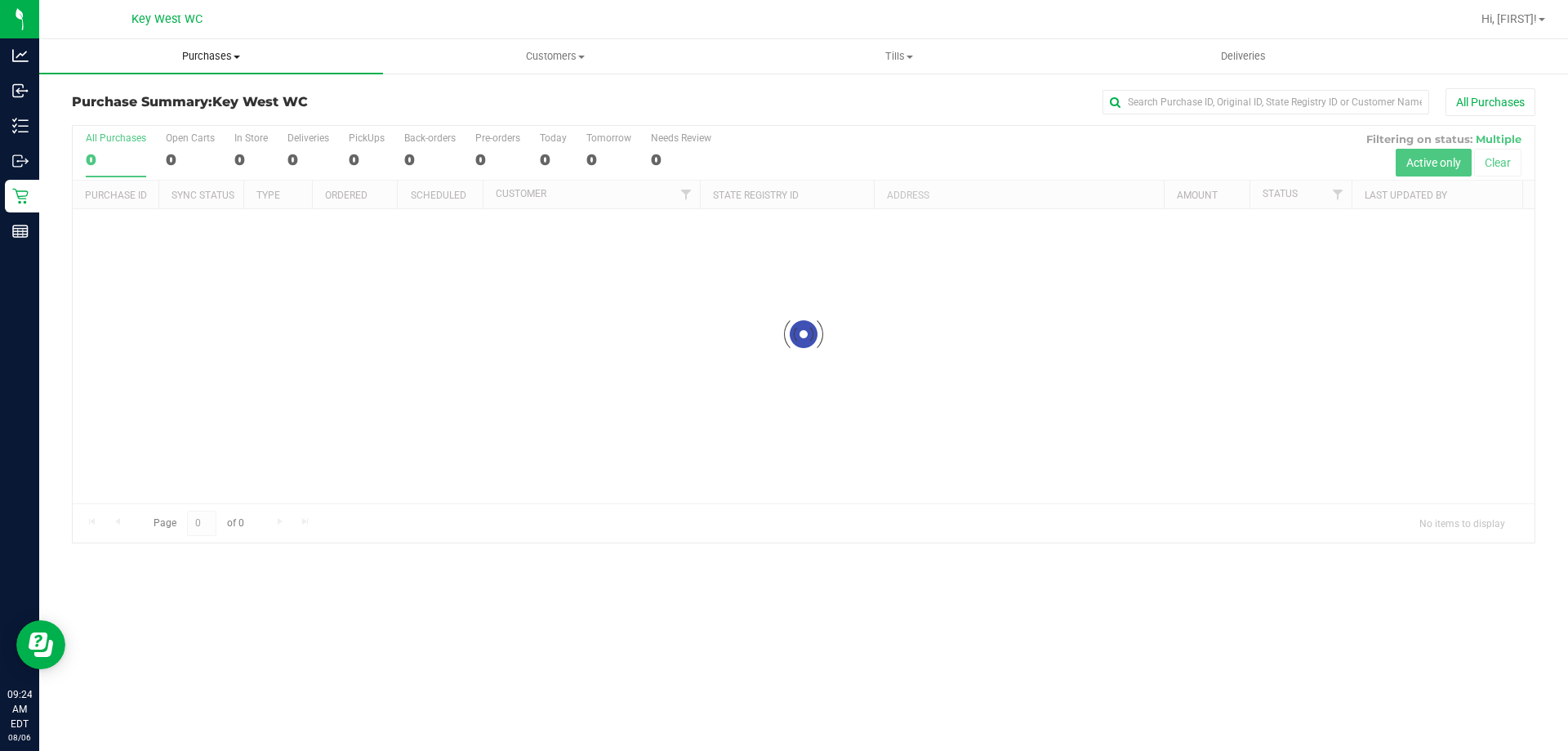 click on "Purchases" at bounding box center (211, 56) 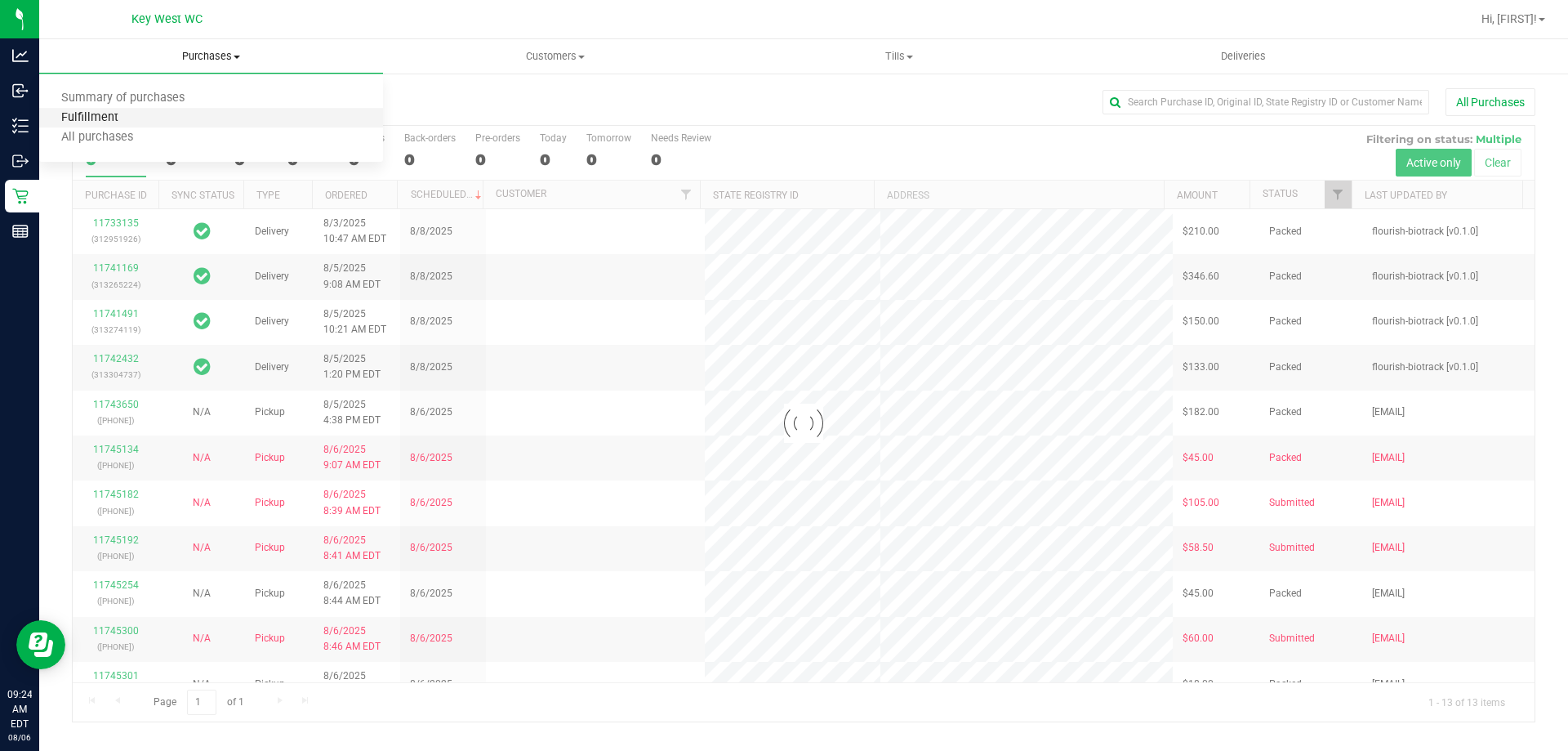 click on "Fulfillment" at bounding box center [90, 118] 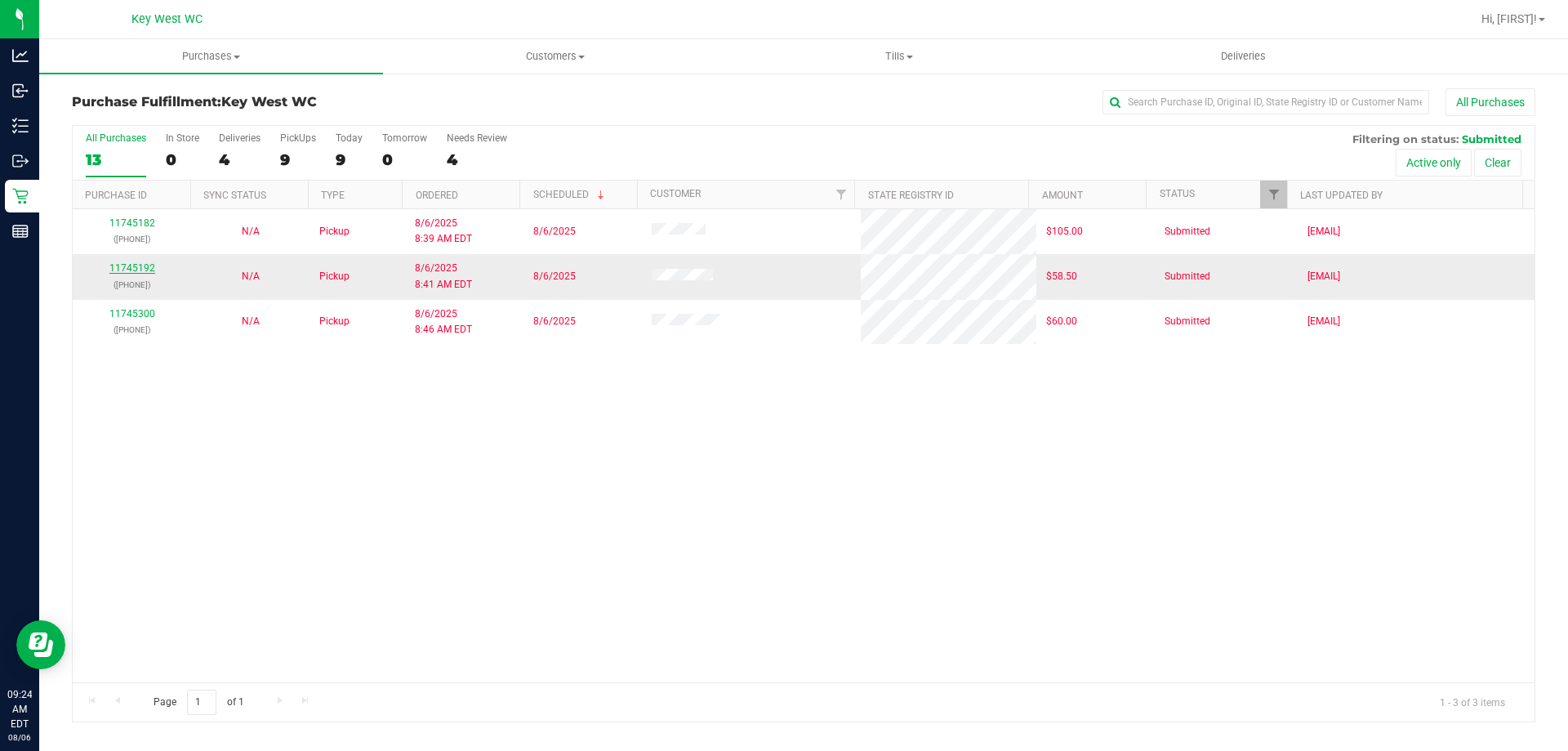 click on "11745192" at bounding box center (132, 268) 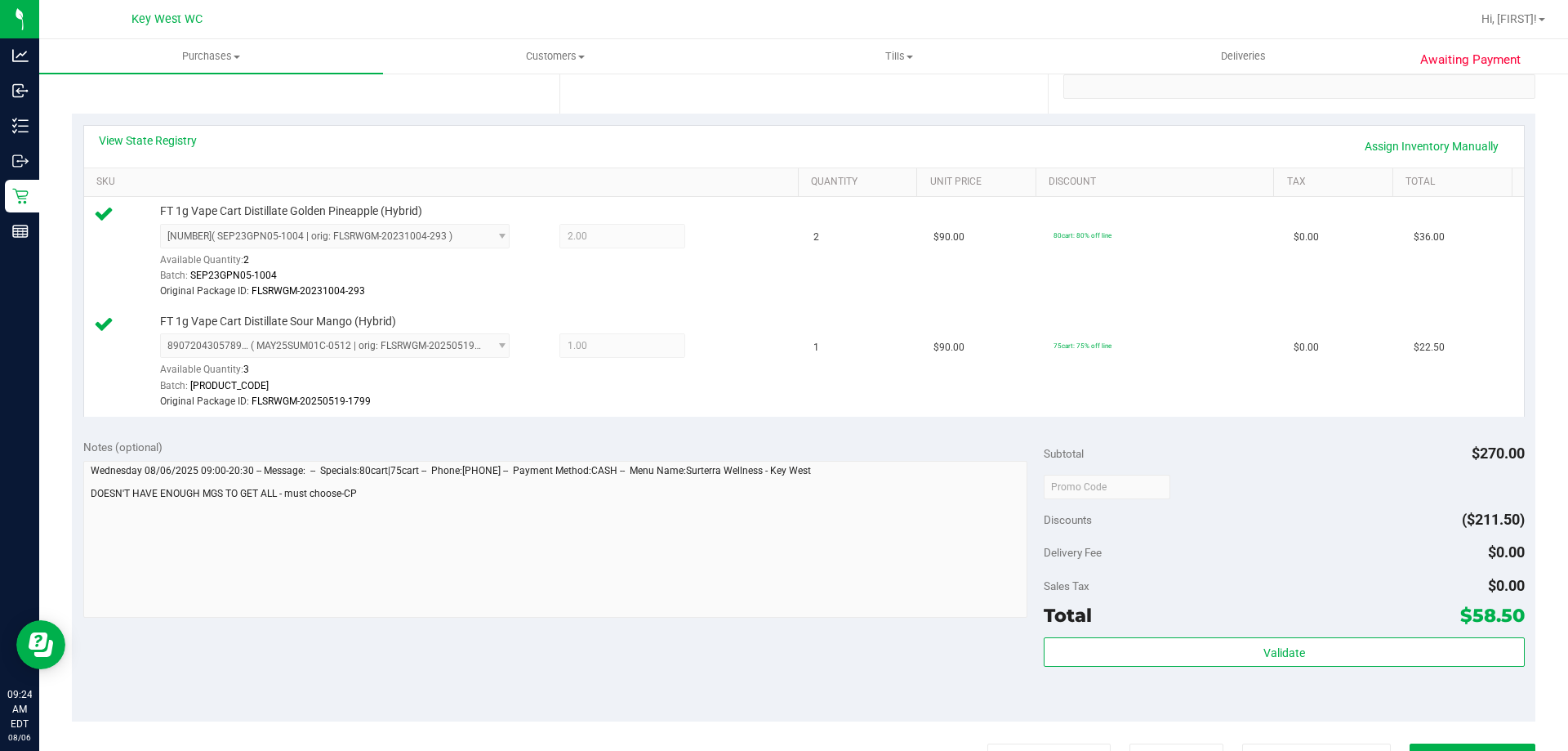 scroll, scrollTop: 0, scrollLeft: 0, axis: both 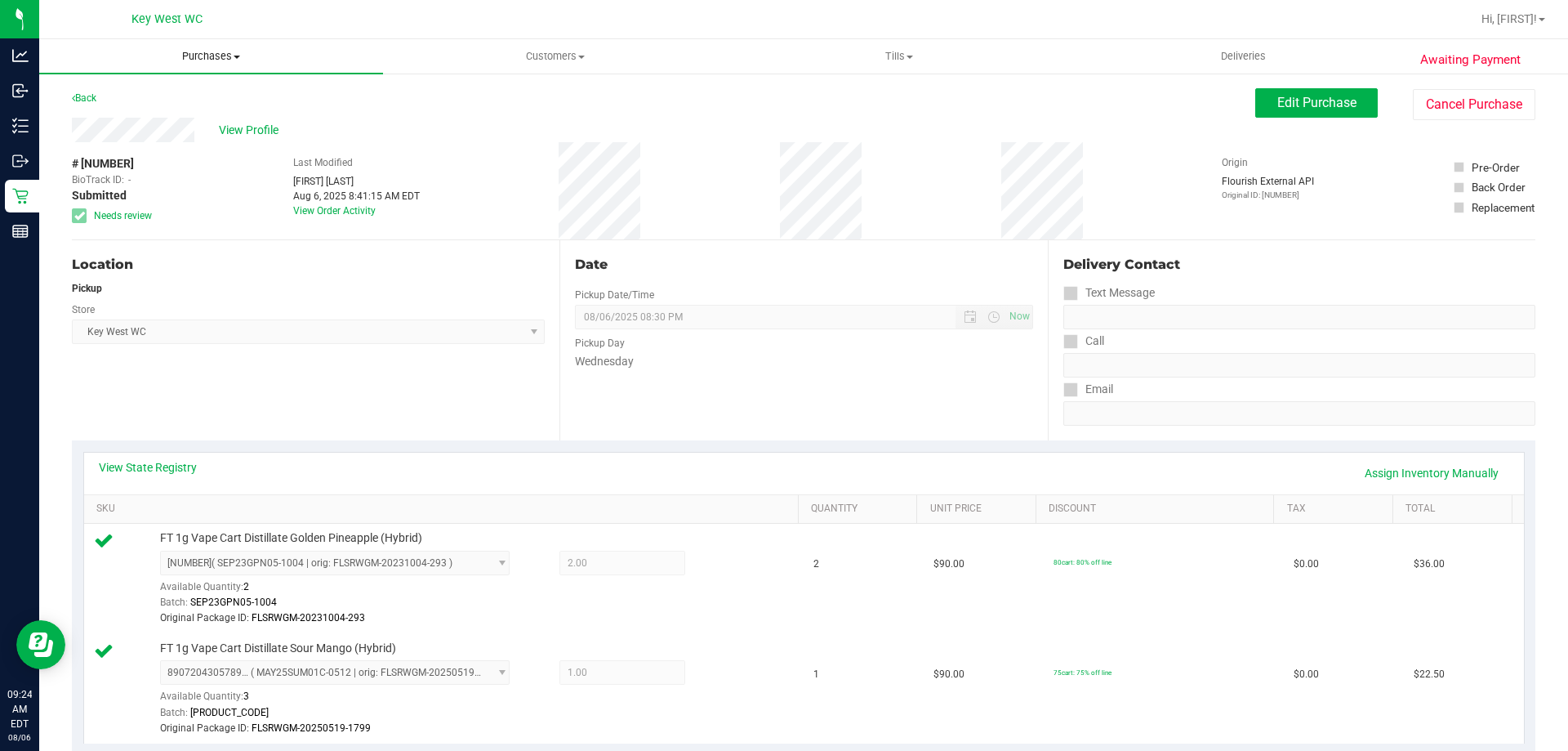 click on "Purchases" at bounding box center (211, 56) 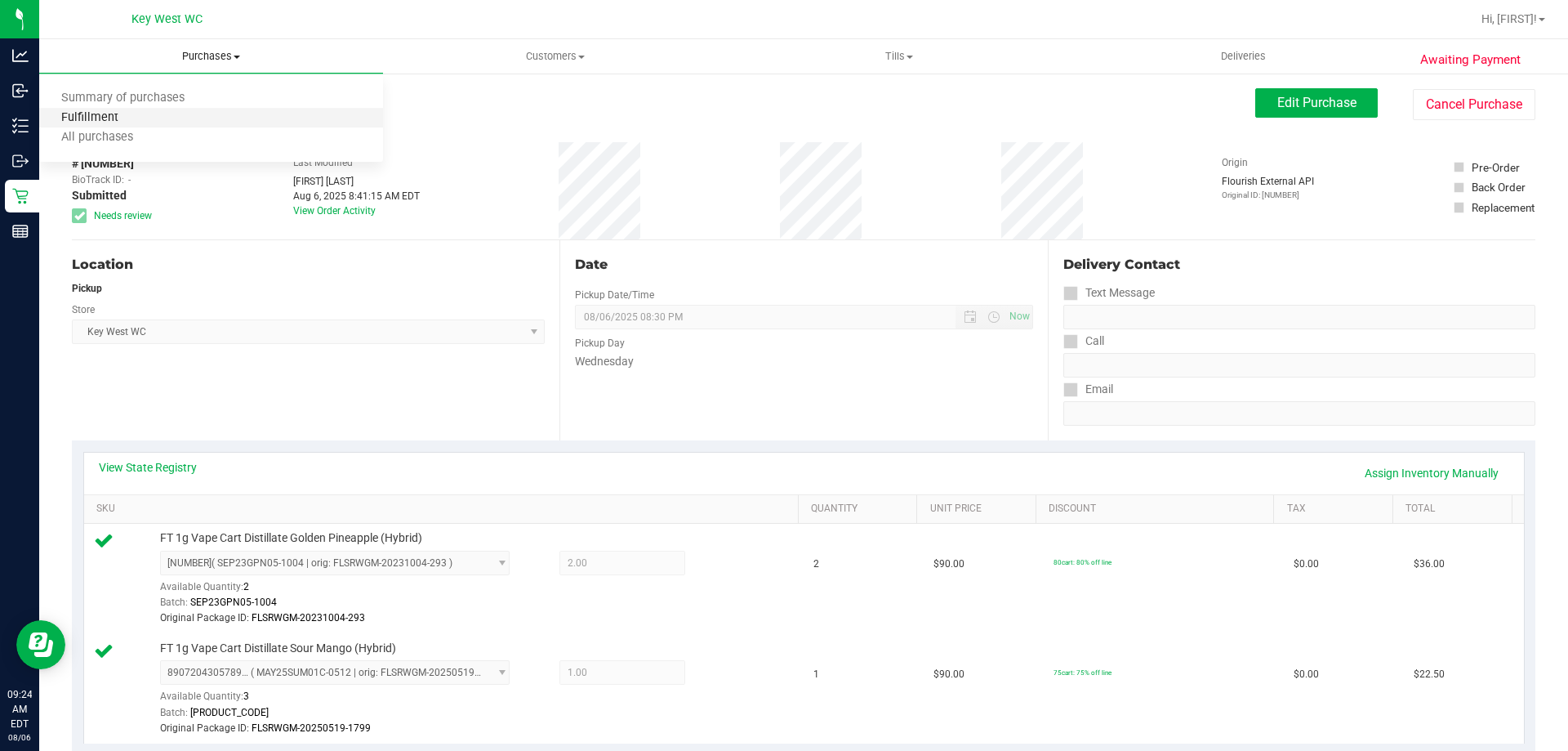click on "Fulfillment" at bounding box center [90, 118] 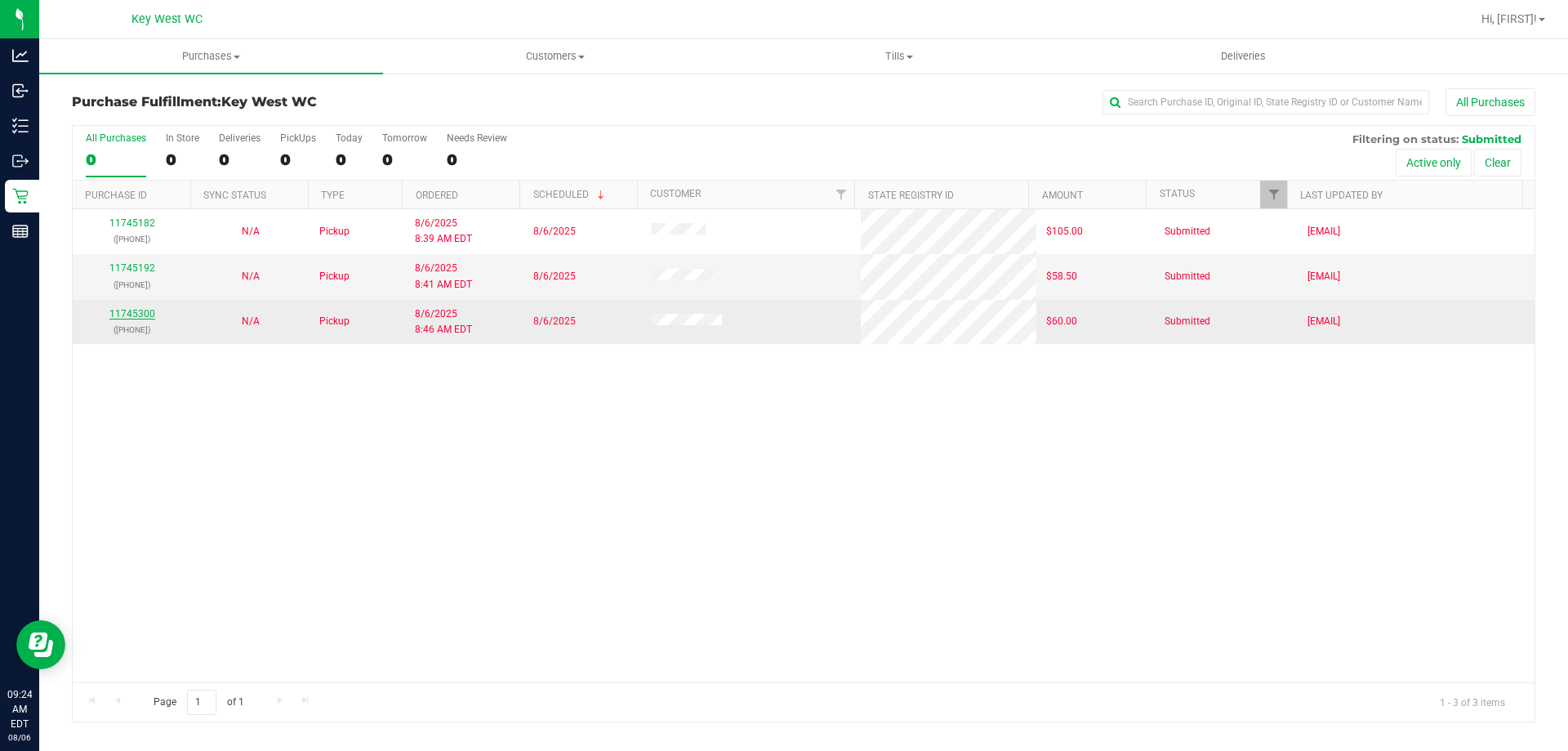 click on "11745300" at bounding box center [132, 314] 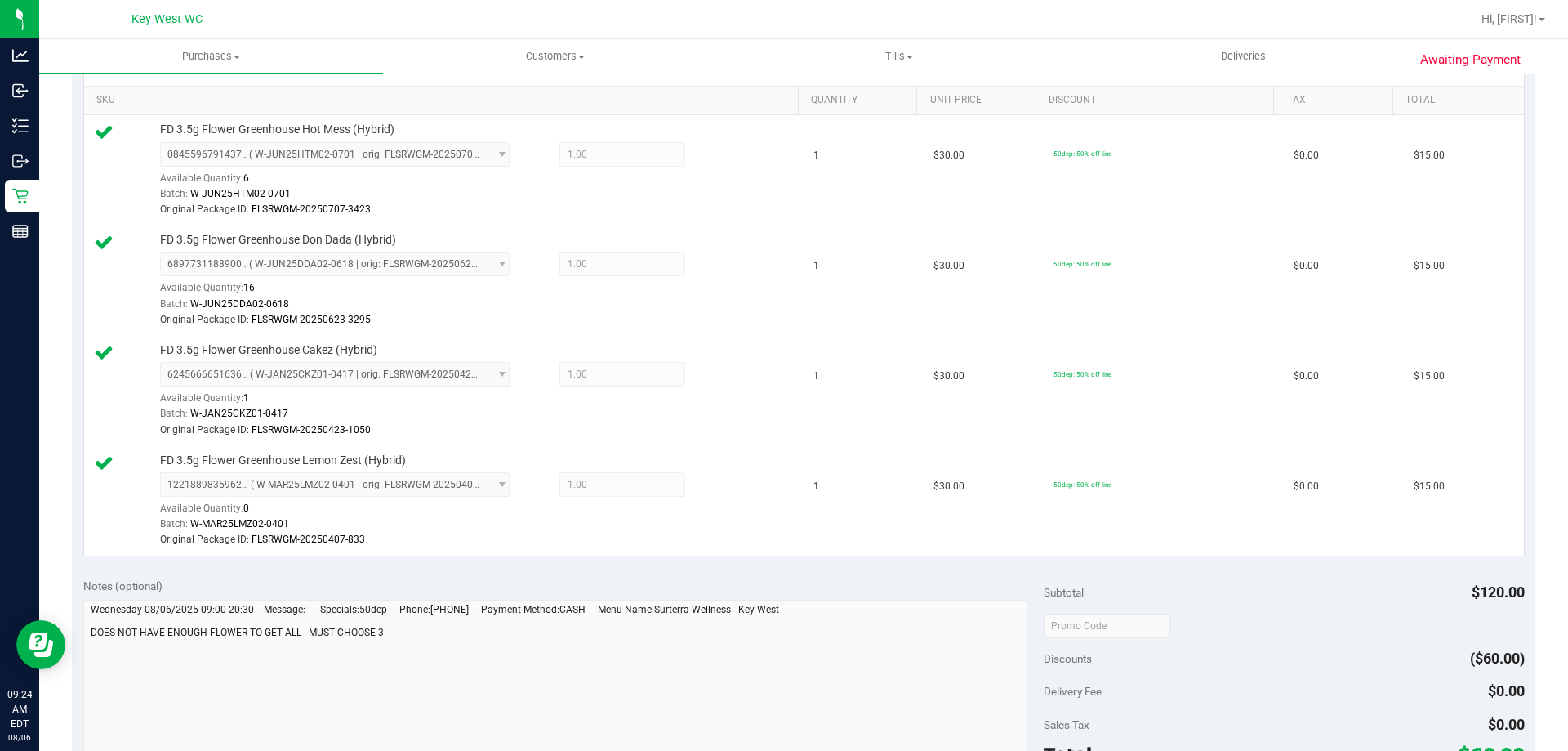 scroll, scrollTop: 82, scrollLeft: 0, axis: vertical 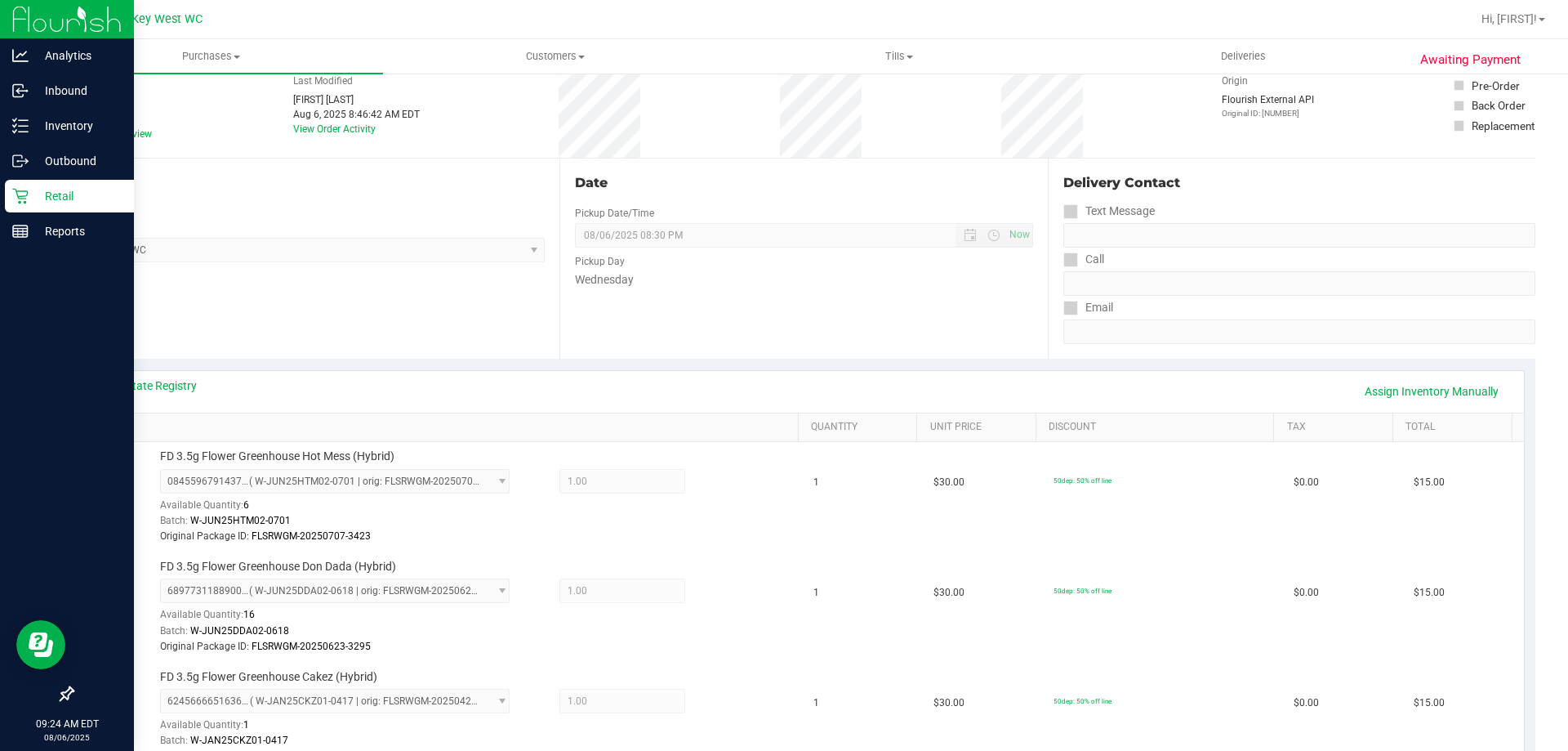 click on "Retail" at bounding box center (78, 196) 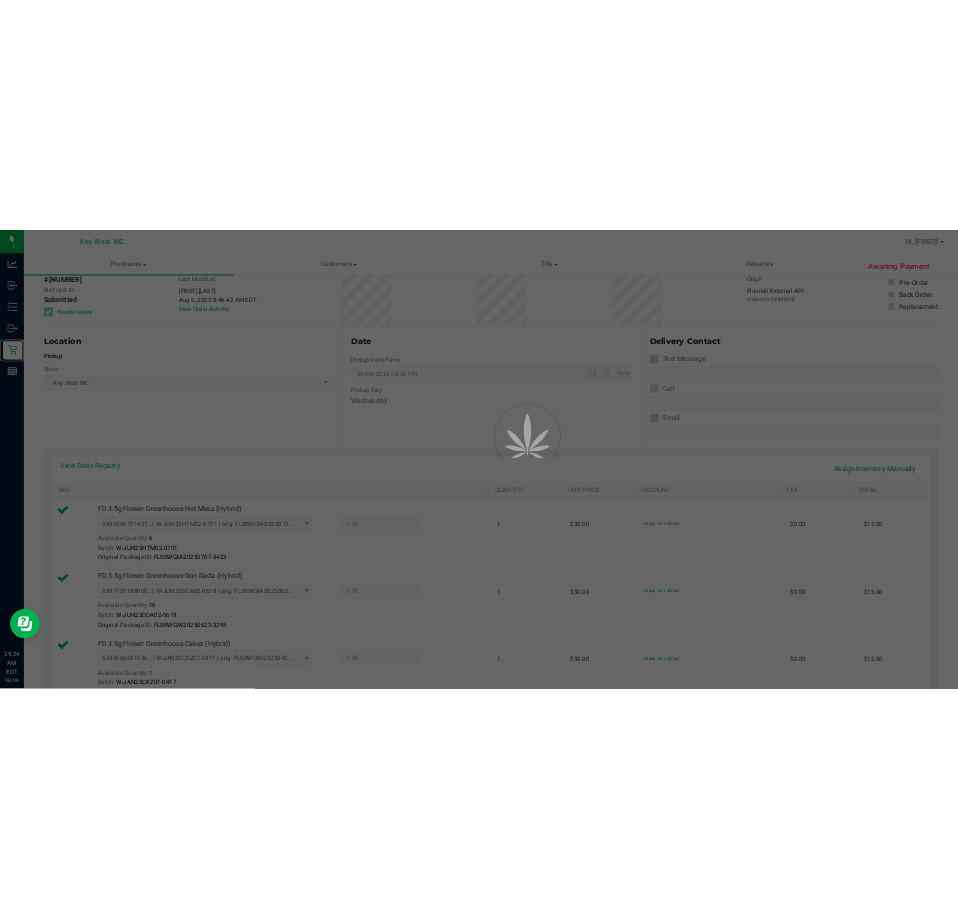 scroll, scrollTop: 0, scrollLeft: 0, axis: both 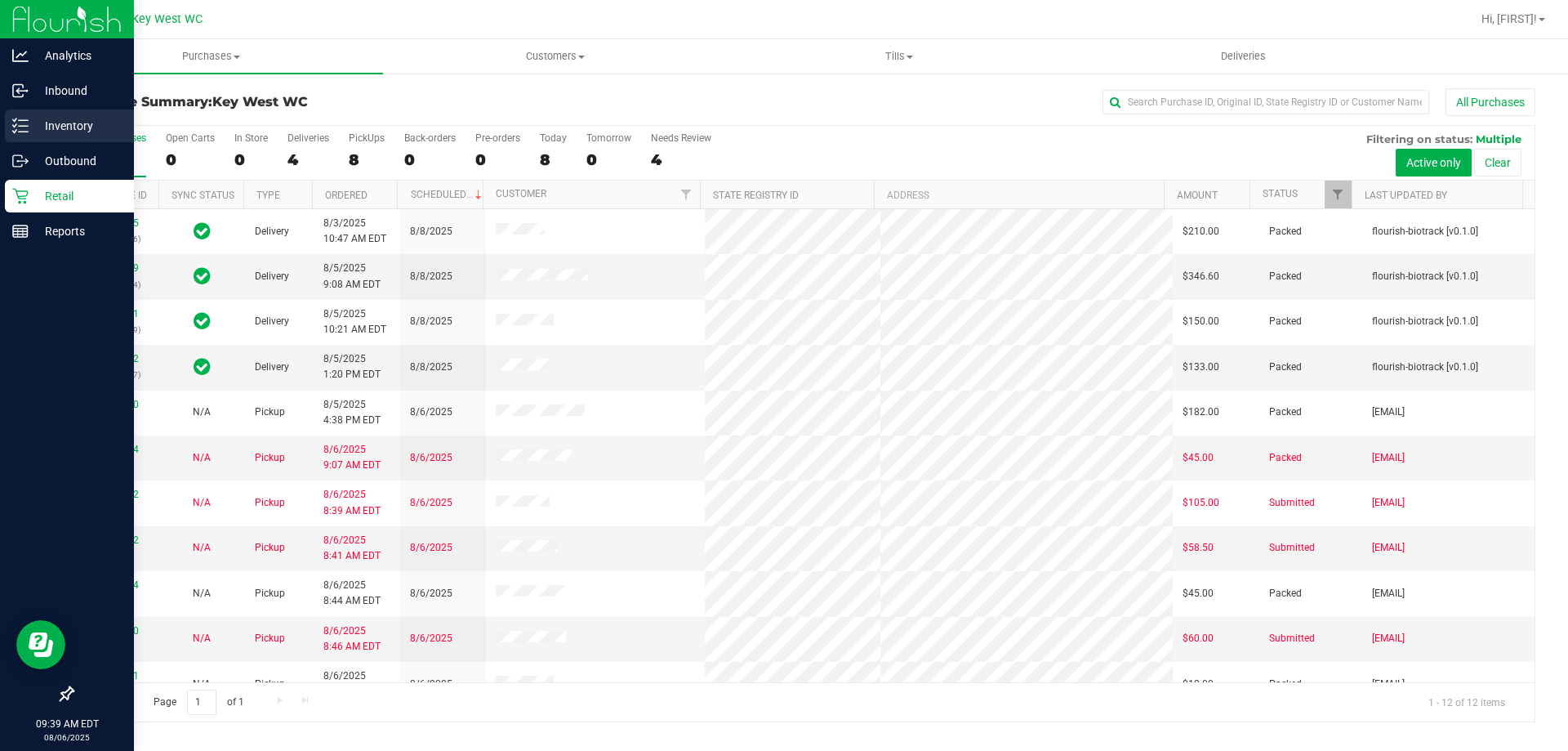 click on "Inventory" at bounding box center (78, 126) 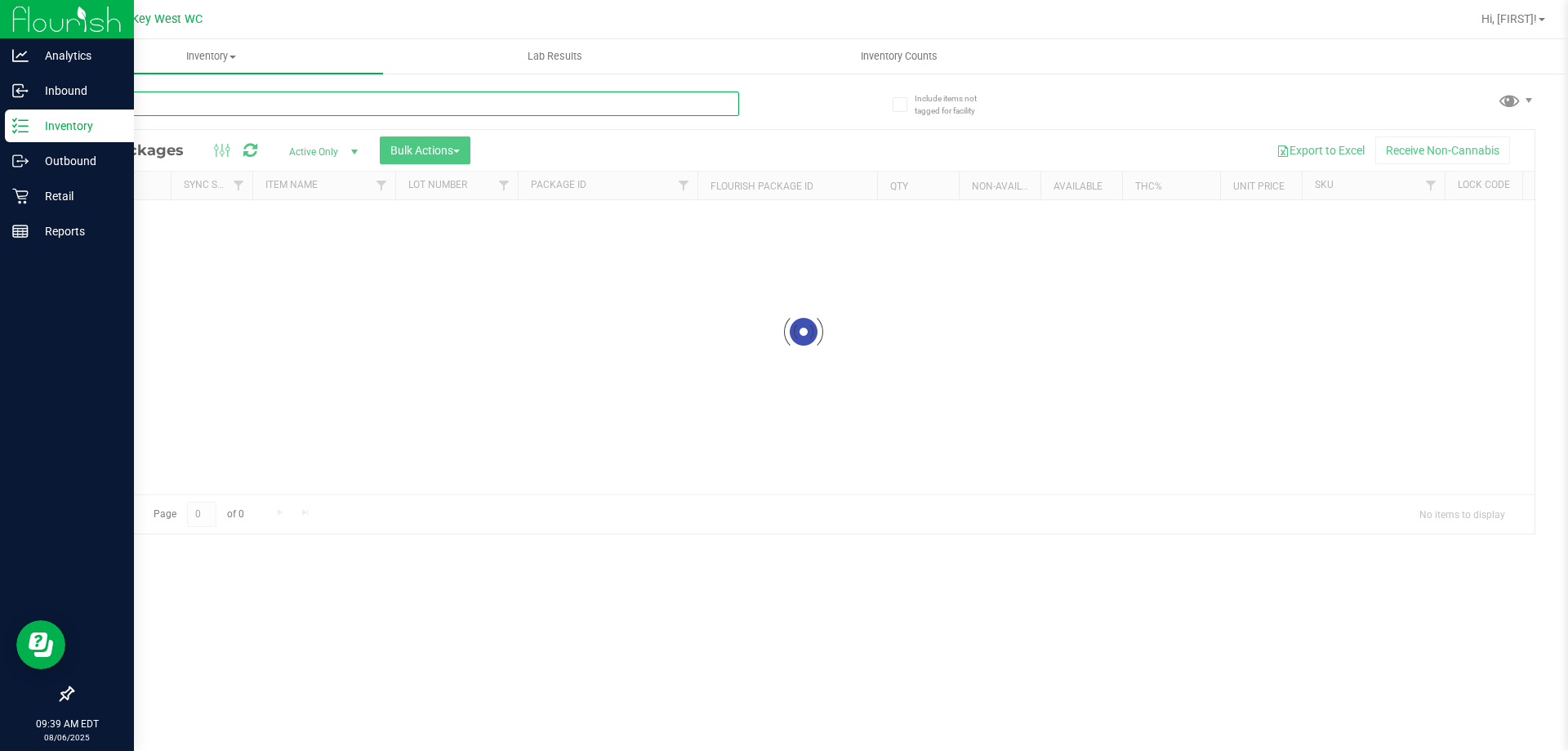 click at bounding box center (405, 104) 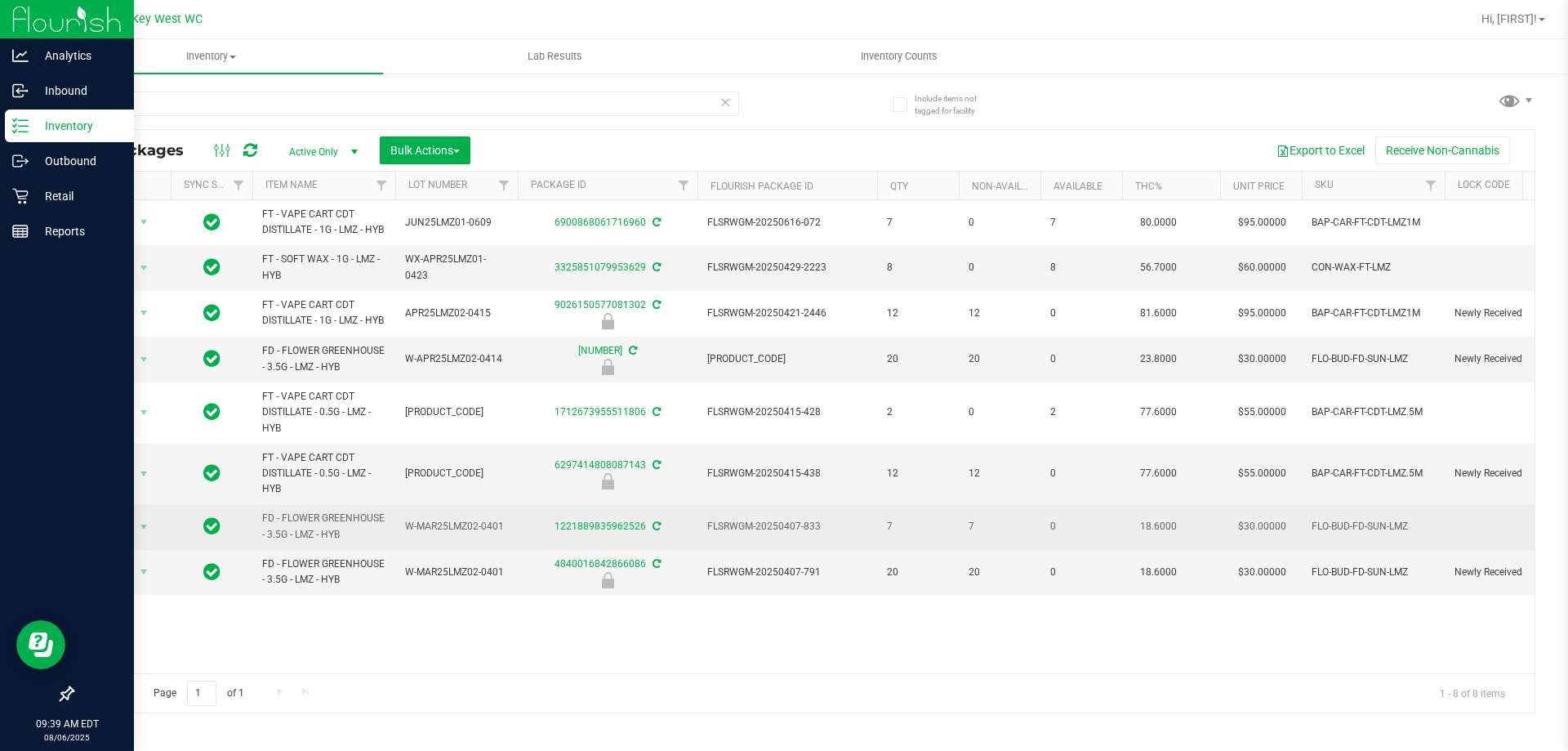 click on "FD - FLOWER GREENHOUSE - 3.5G - LMZ - HYB" at bounding box center (323, 526) 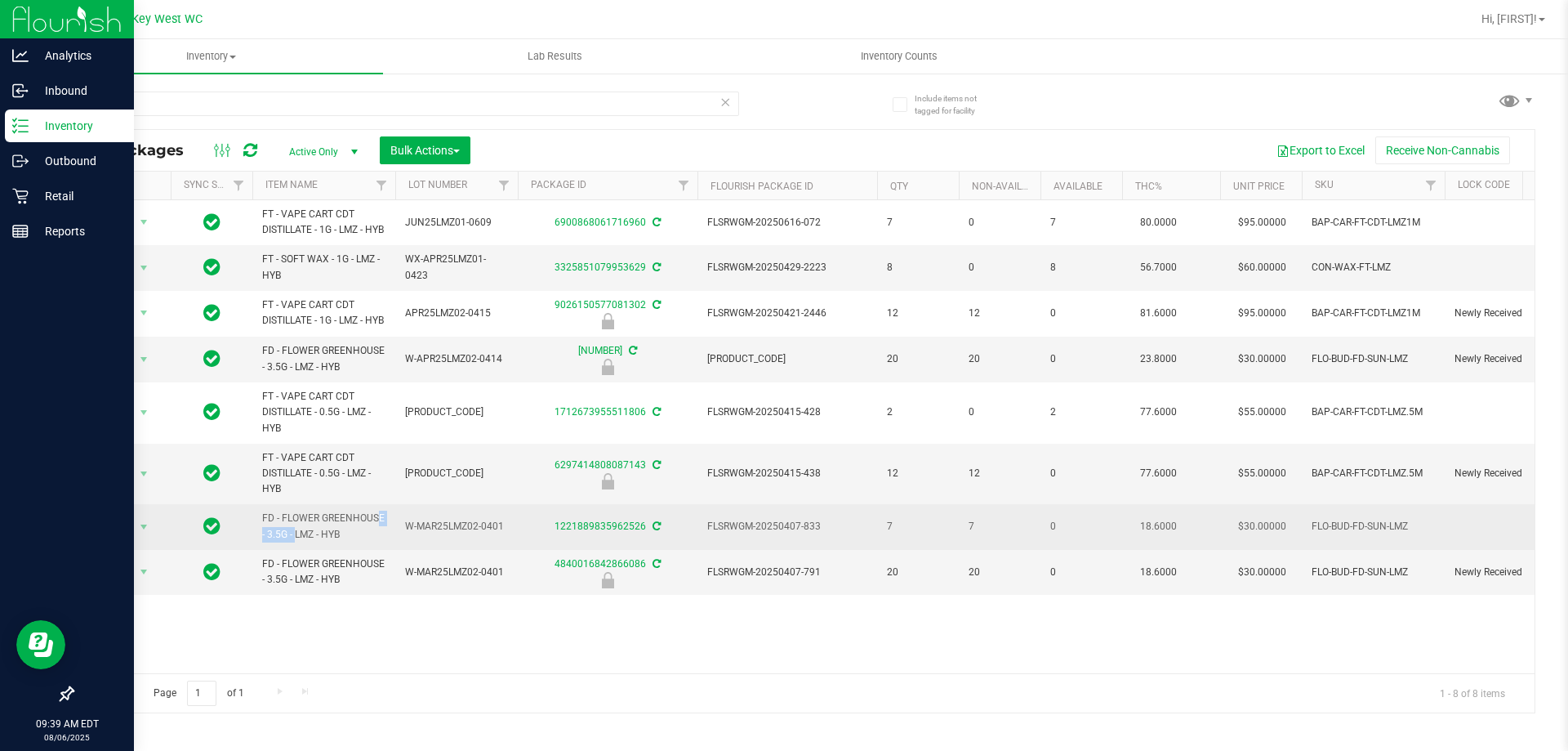 click on "FD - FLOWER GREENHOUSE - 3.5G - LMZ - HYB" at bounding box center [323, 526] 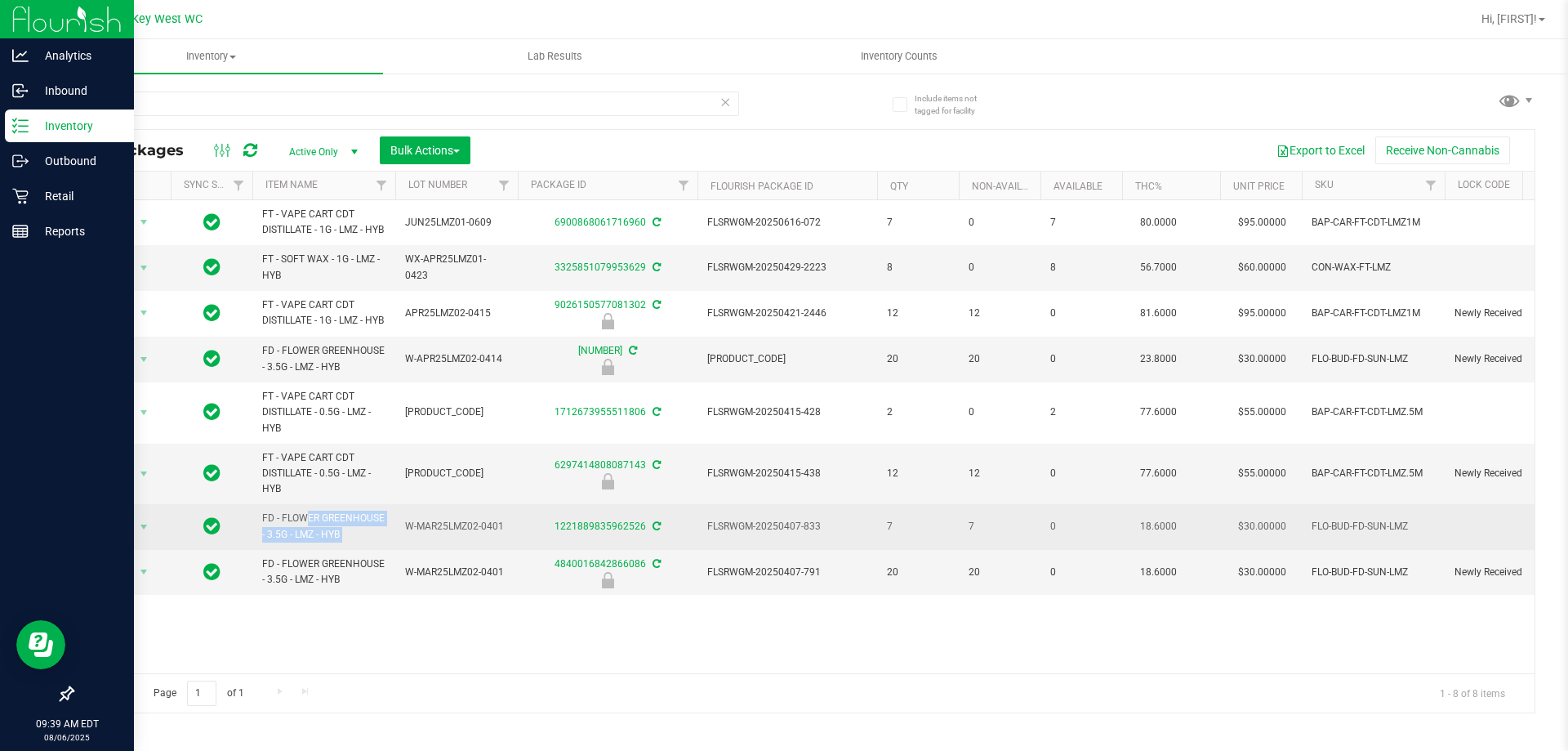 click on "FD - FLOWER GREENHOUSE - 3.5G - LMZ - HYB" at bounding box center [323, 526] 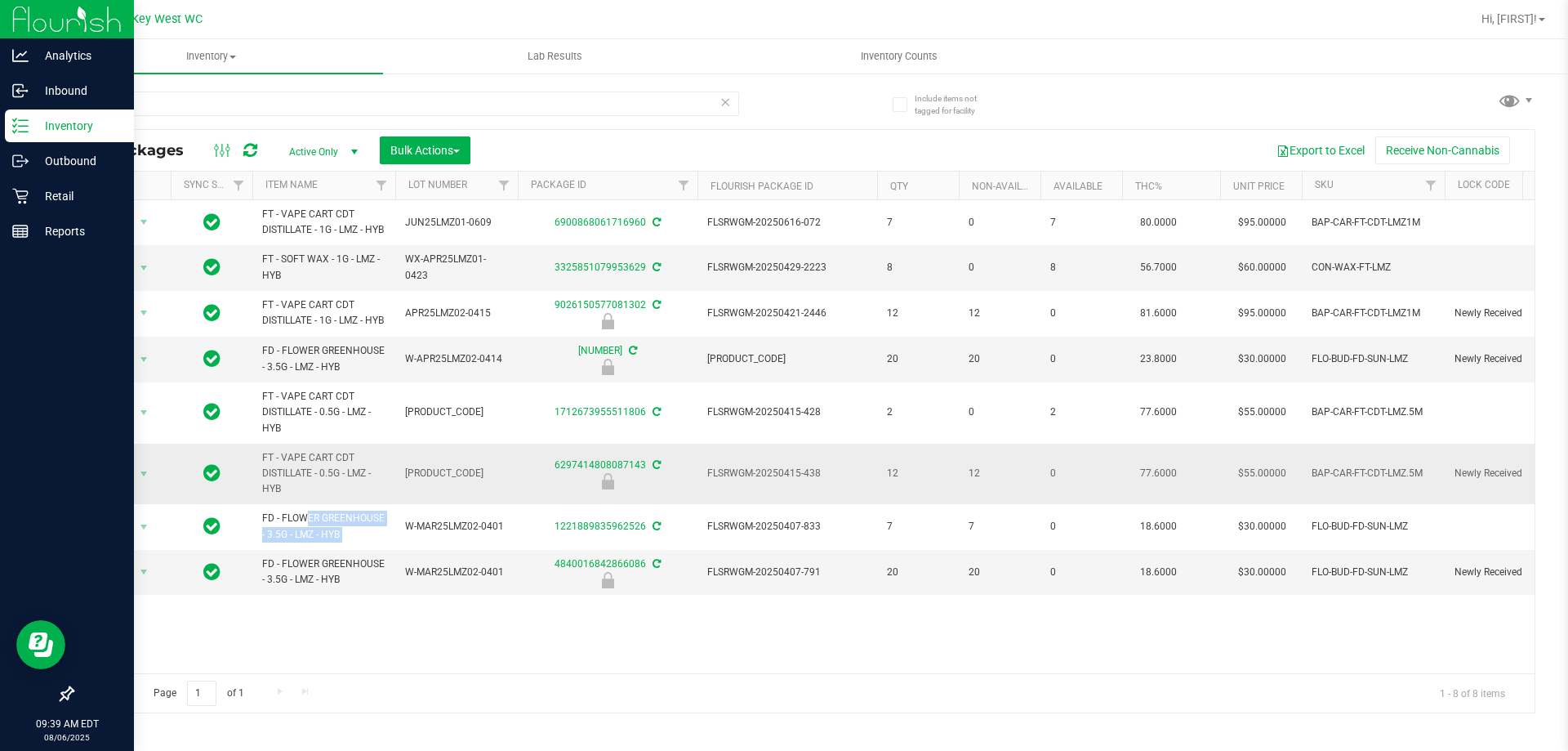 copy on "FD - FLOWER GREENHOUSE - 3.5G - LMZ - HYB" 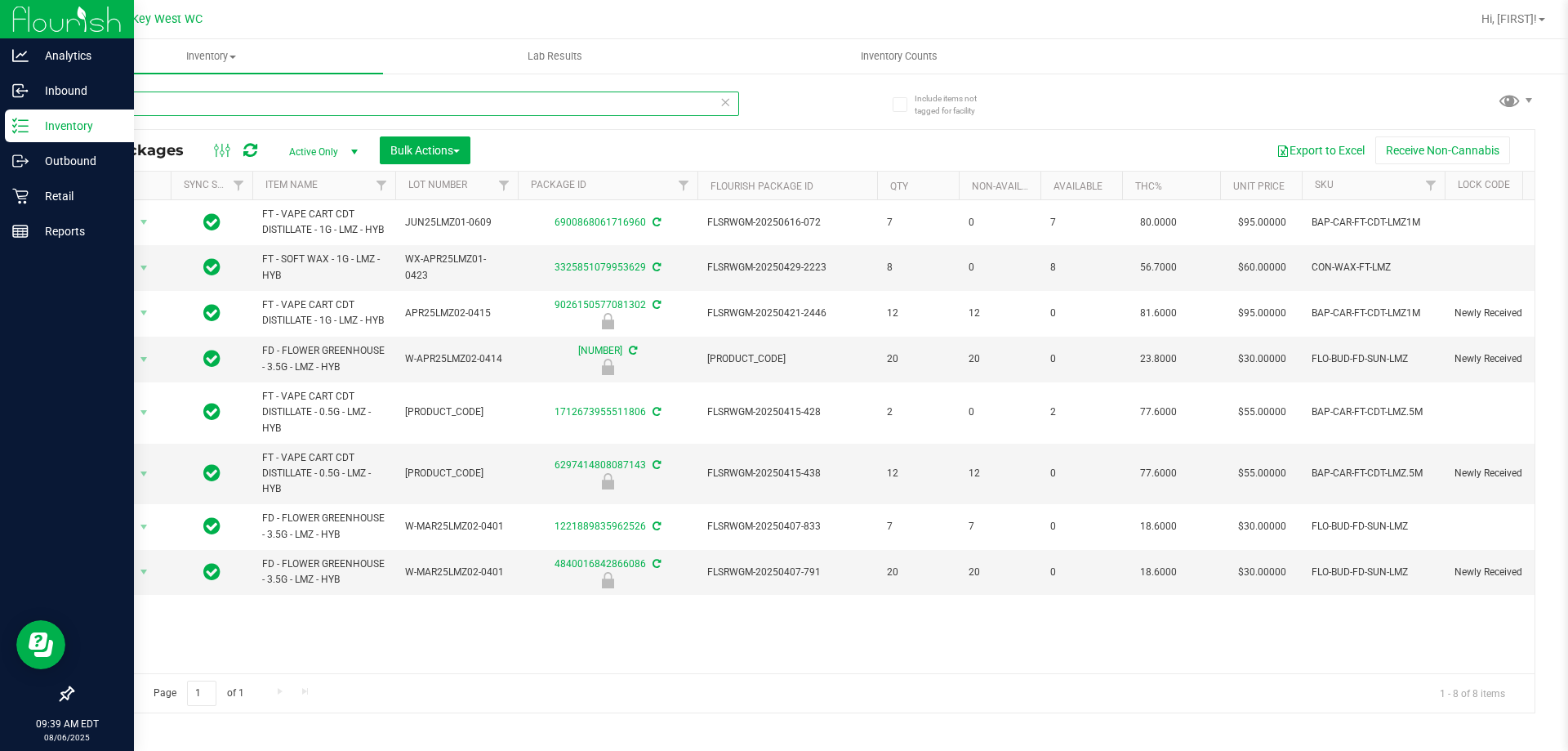 click on "lmz" at bounding box center (405, 104) 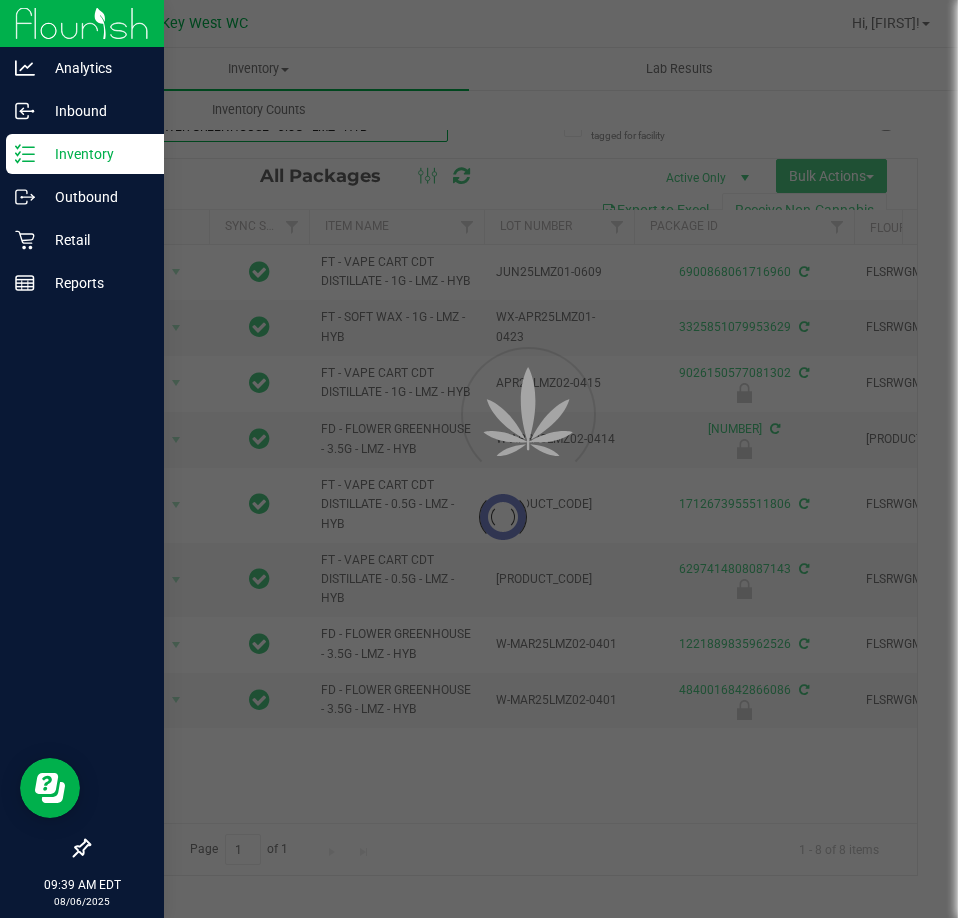 type on "FD - FLOWER GREENHOUSE - 3.5G - LMZ - HYB" 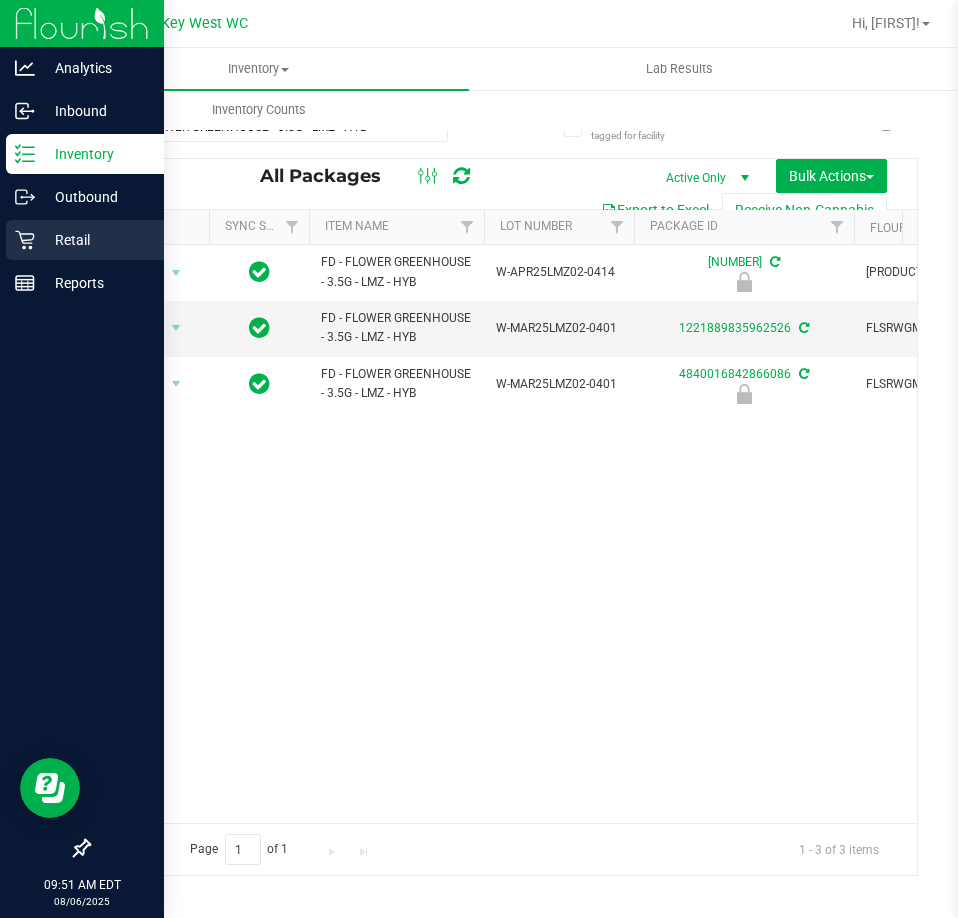 drag, startPoint x: 47, startPoint y: 243, endPoint x: 88, endPoint y: 243, distance: 41 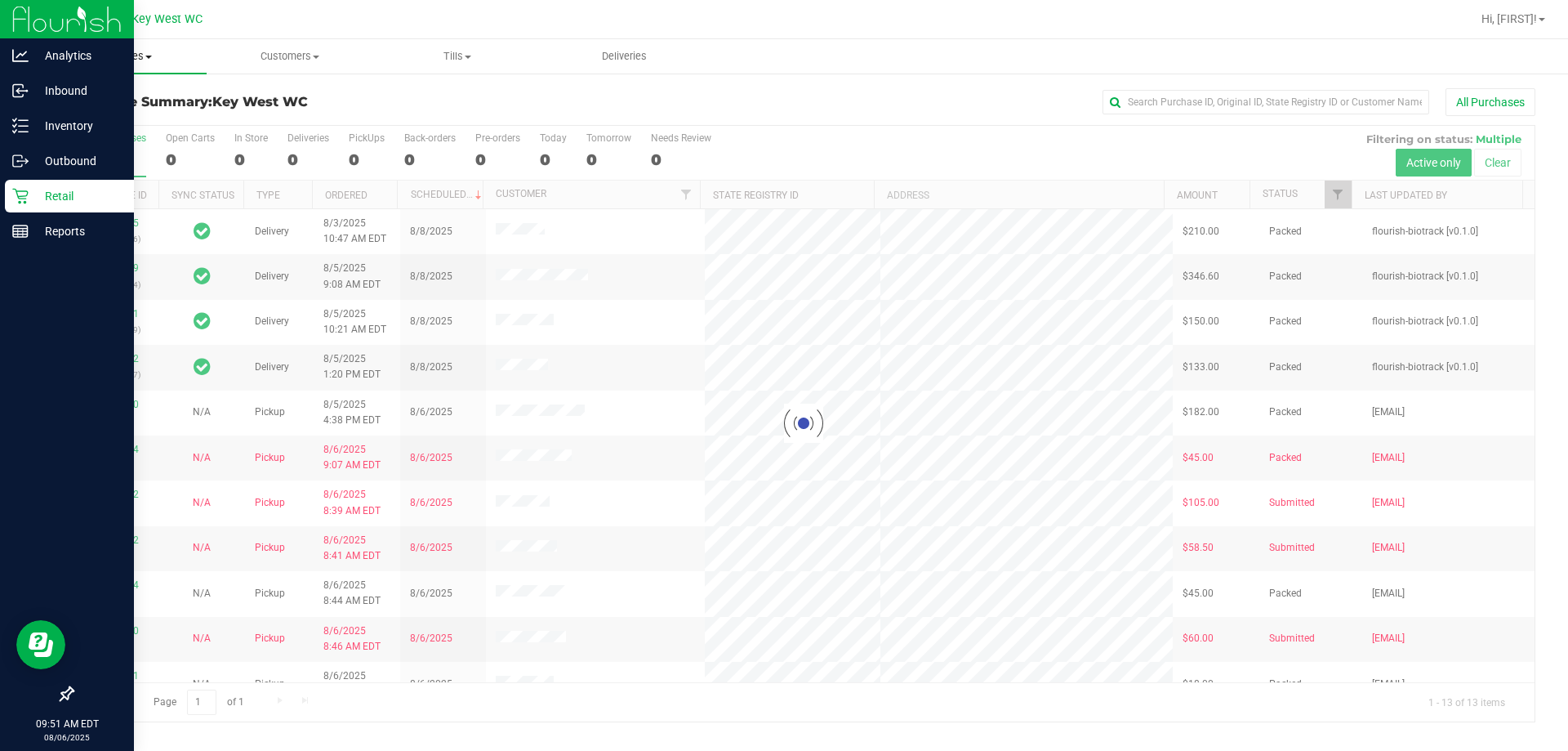 drag, startPoint x: 137, startPoint y: 44, endPoint x: 122, endPoint y: 72, distance: 31.76476 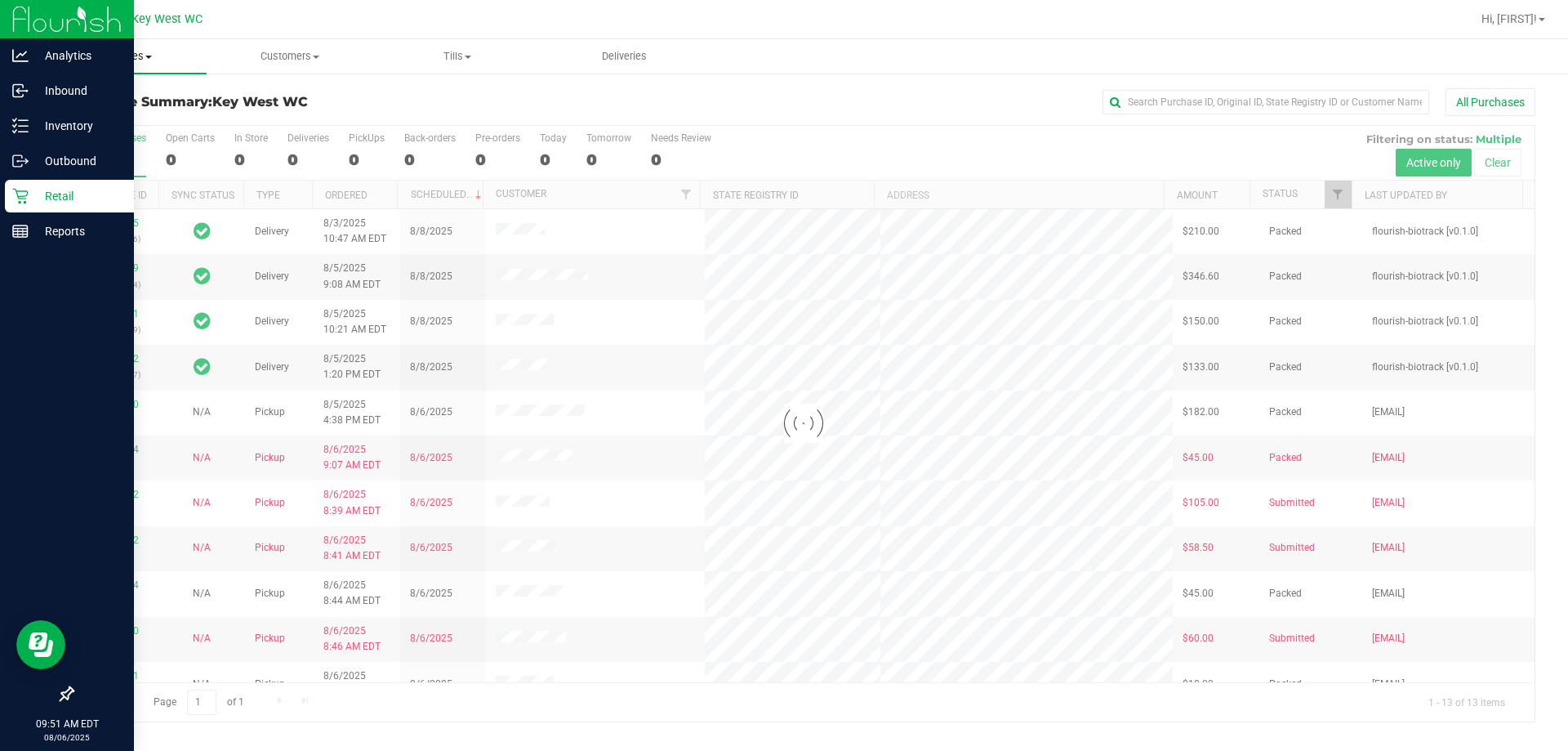 click on "Purchases
Summary of purchases
Fulfillment
All purchases" at bounding box center [122, 56] 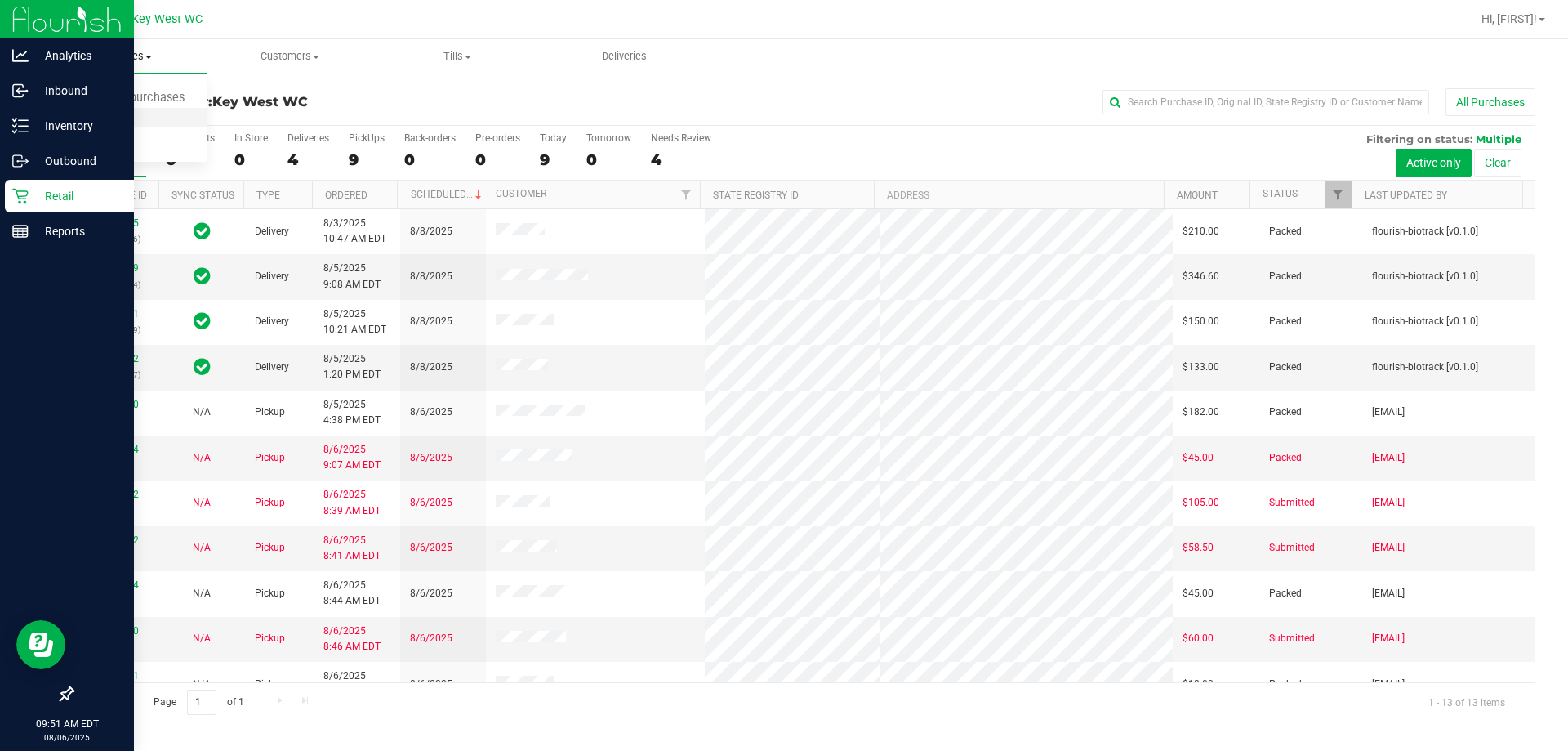 click on "Fulfillment" at bounding box center (90, 118) 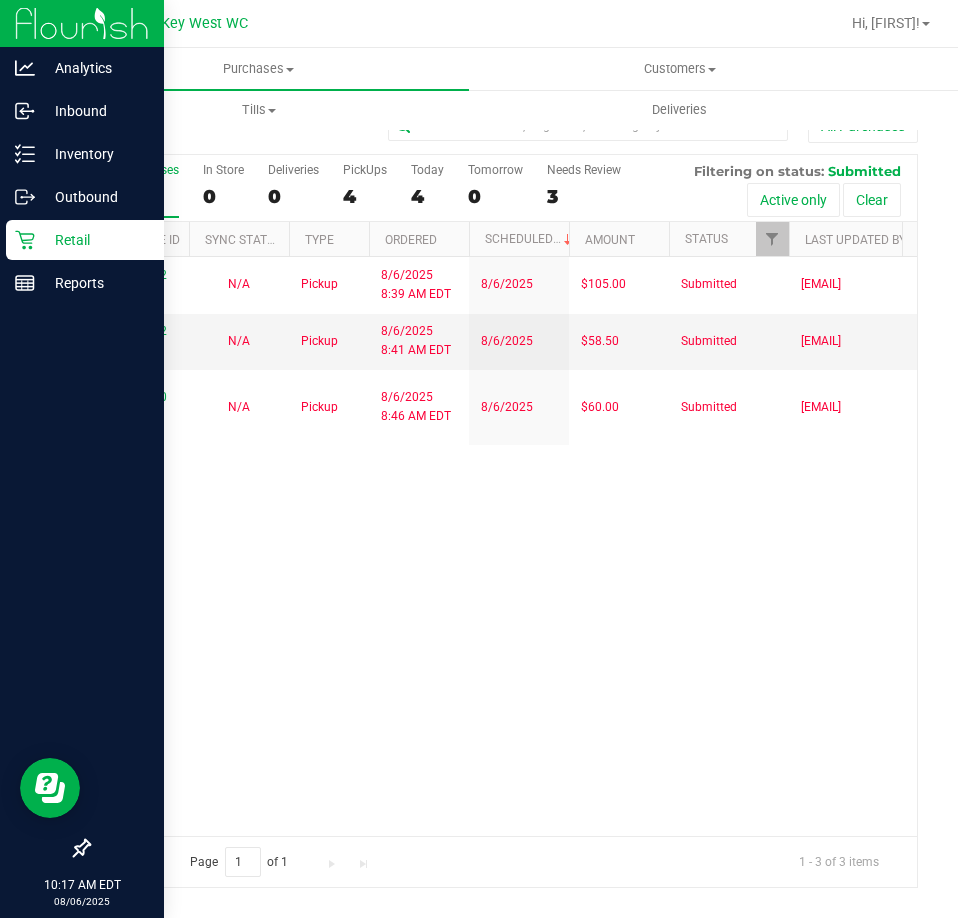click on "Retail" at bounding box center [95, 240] 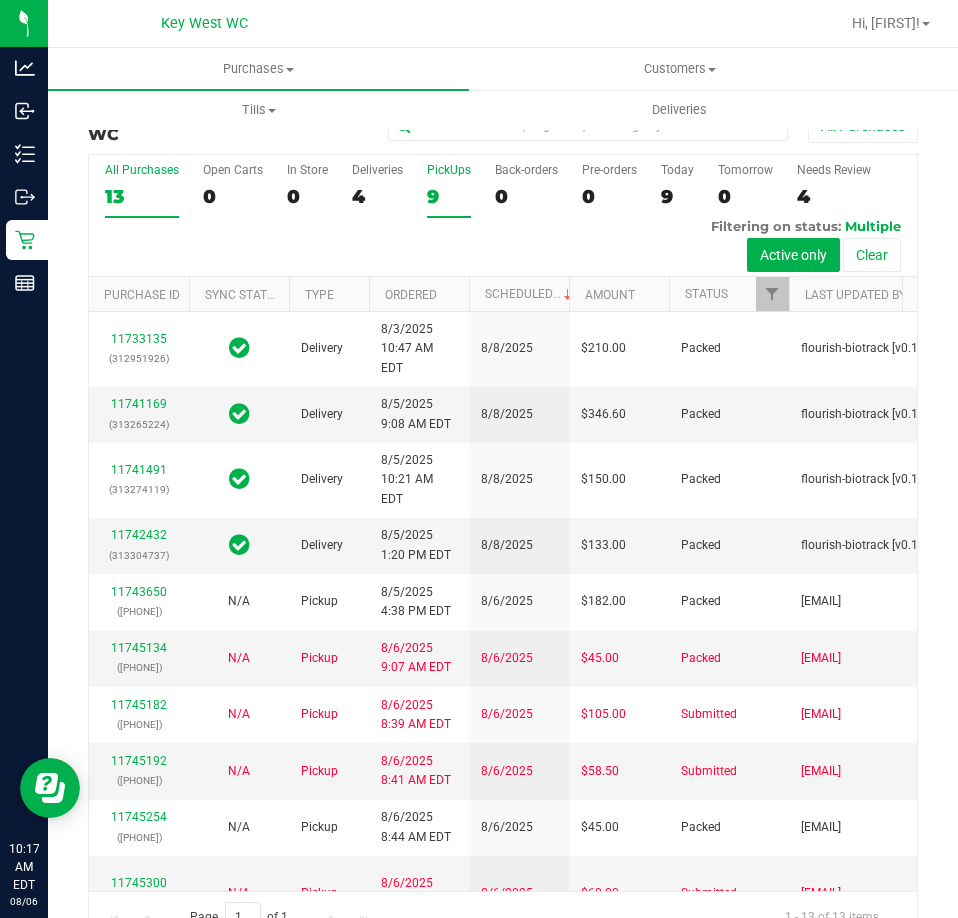 click on "9" at bounding box center [449, 196] 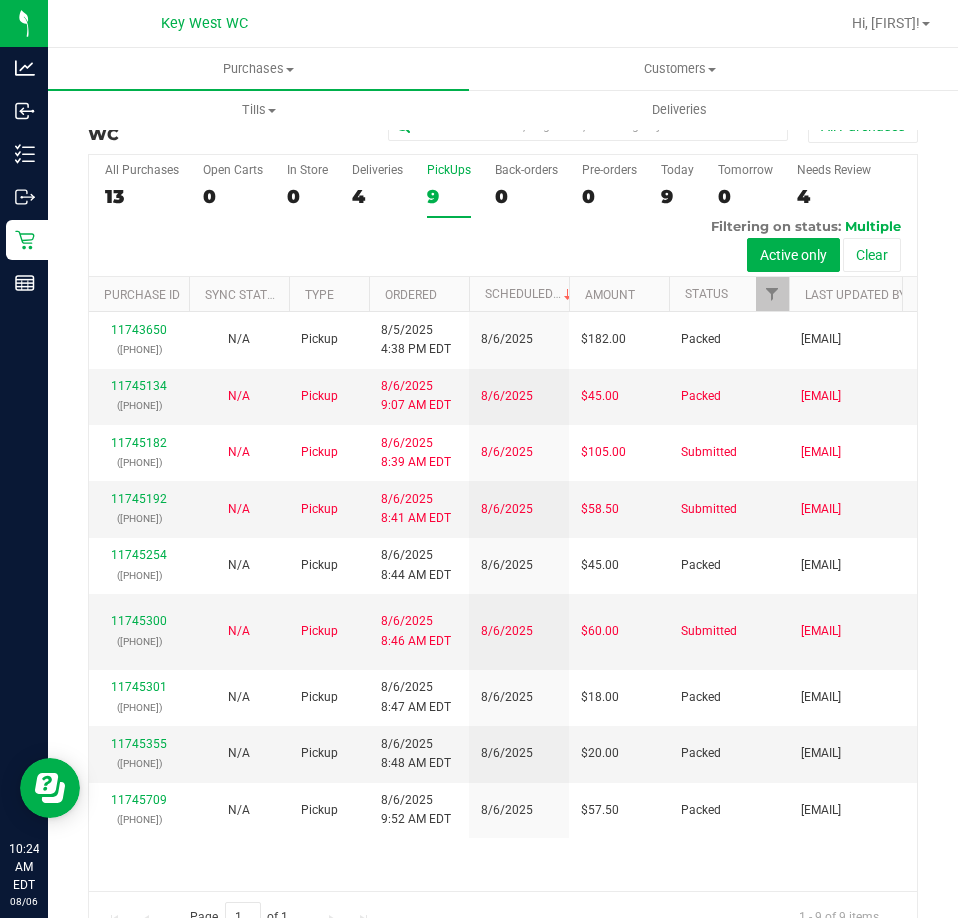 drag, startPoint x: 410, startPoint y: 165, endPoint x: 447, endPoint y: 179, distance: 39.56008 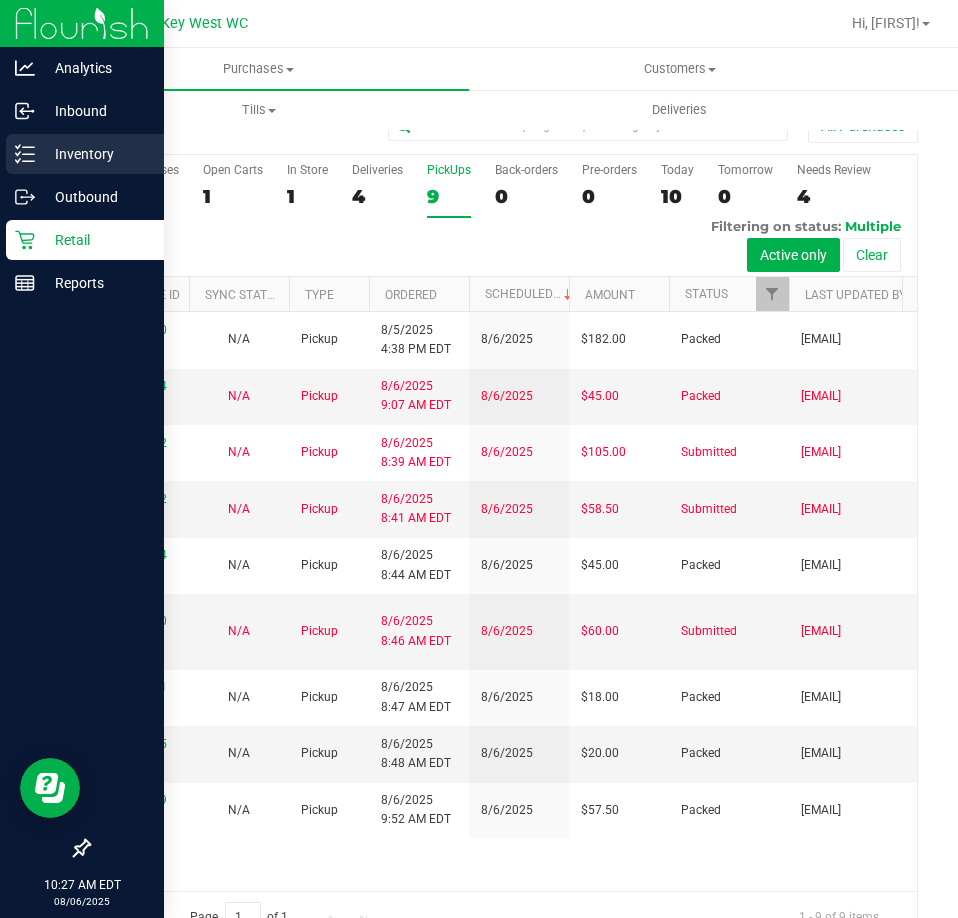 click on "Inventory" at bounding box center (95, 154) 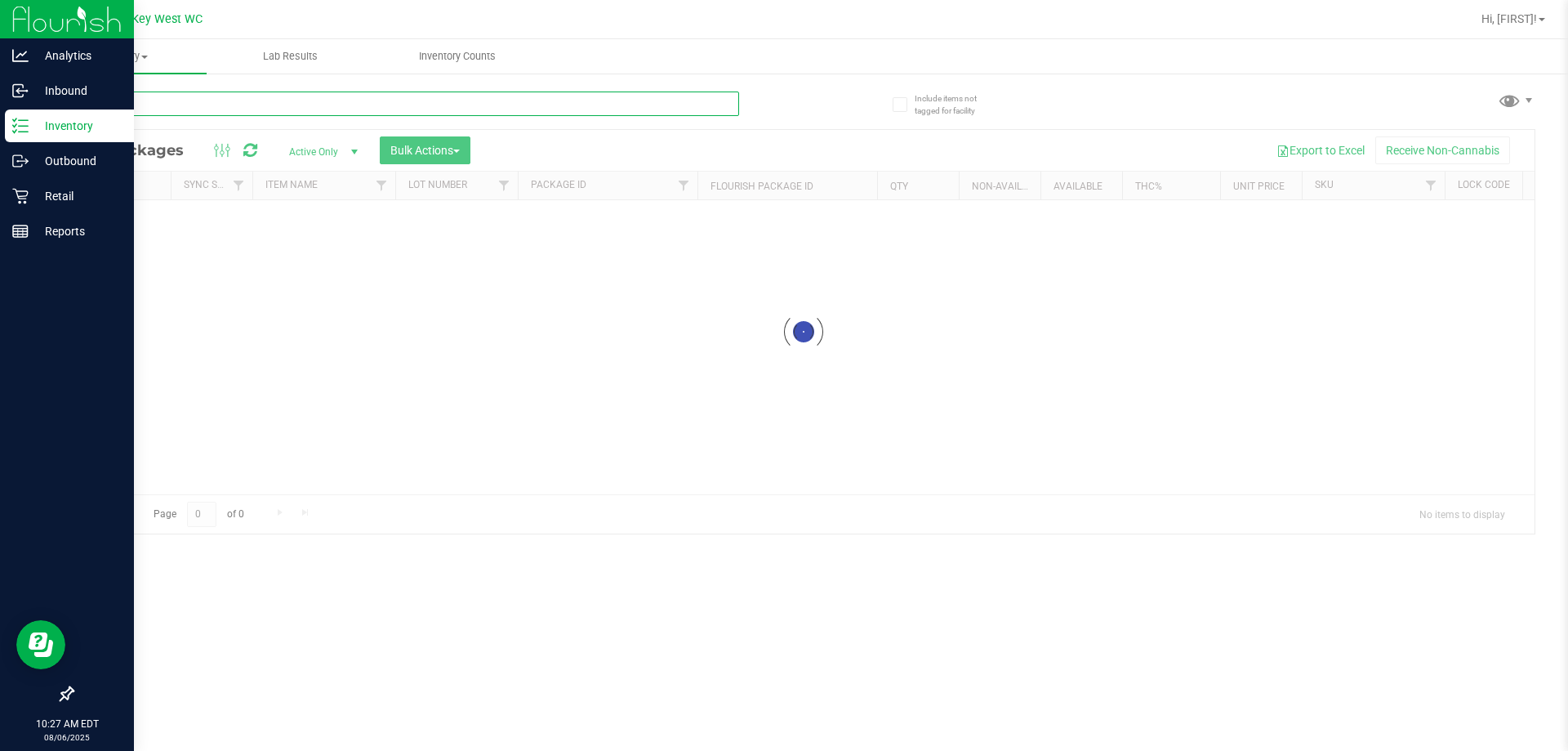click at bounding box center (405, 104) 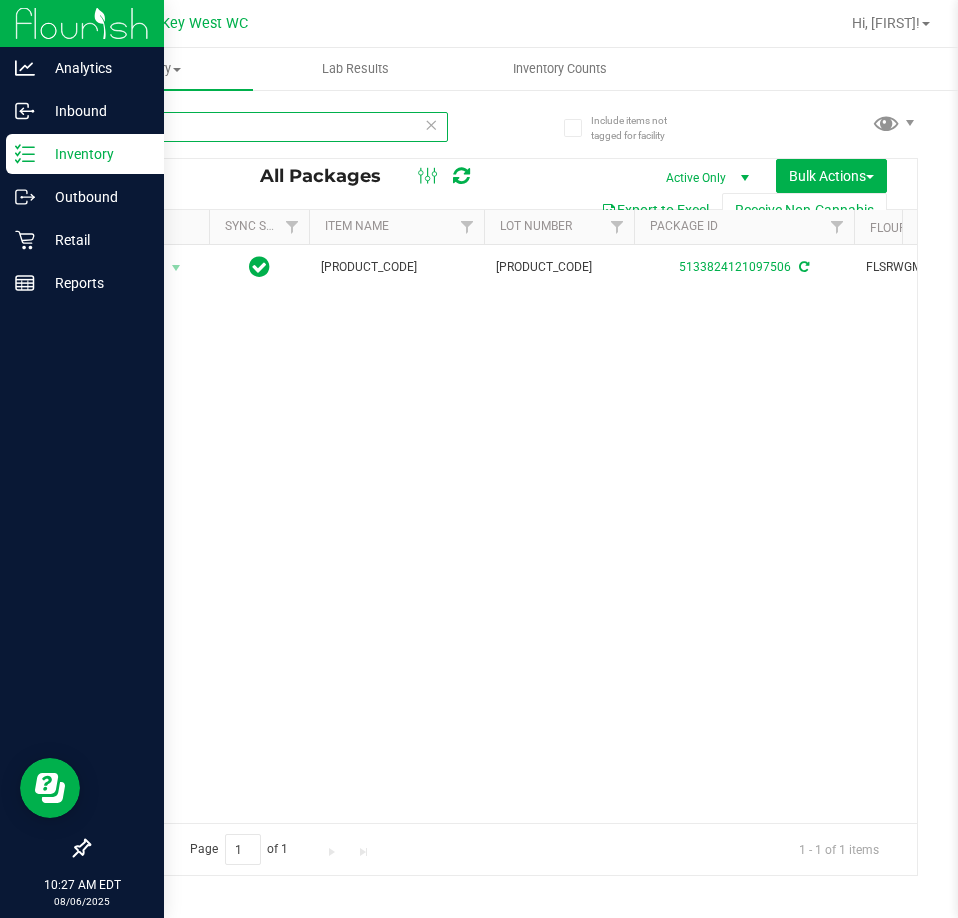 type on "hash" 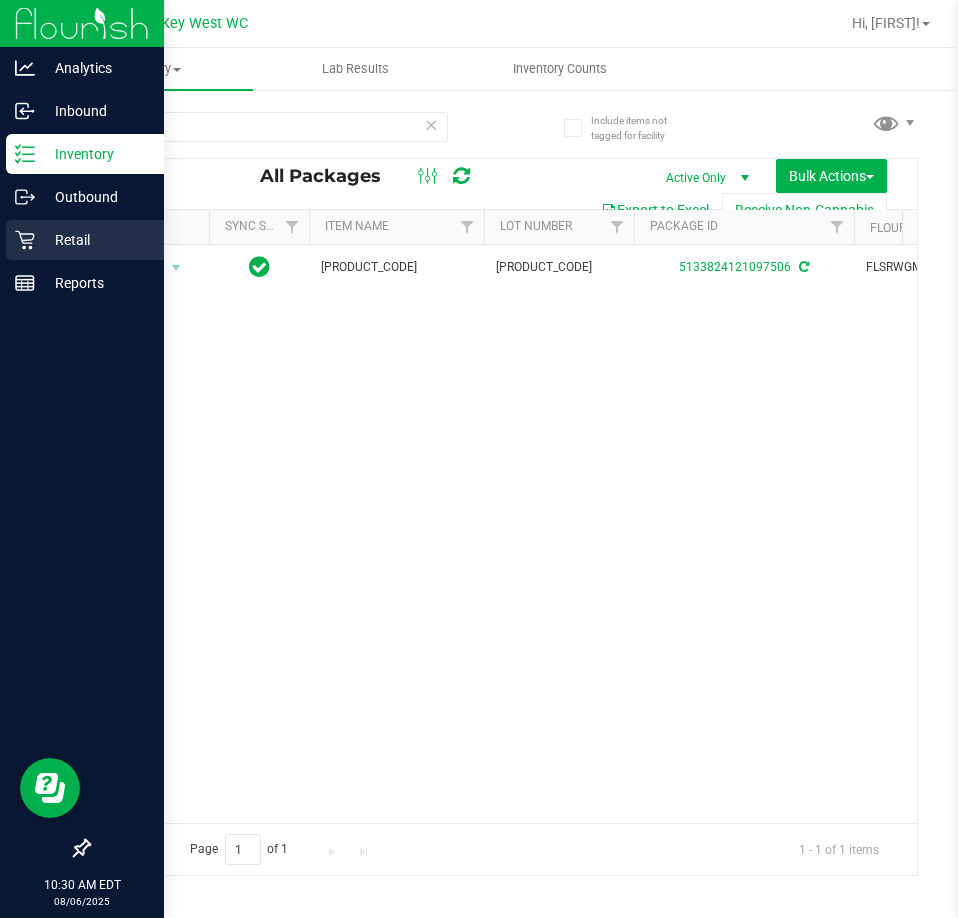 drag, startPoint x: 52, startPoint y: 232, endPoint x: 148, endPoint y: 228, distance: 96.0833 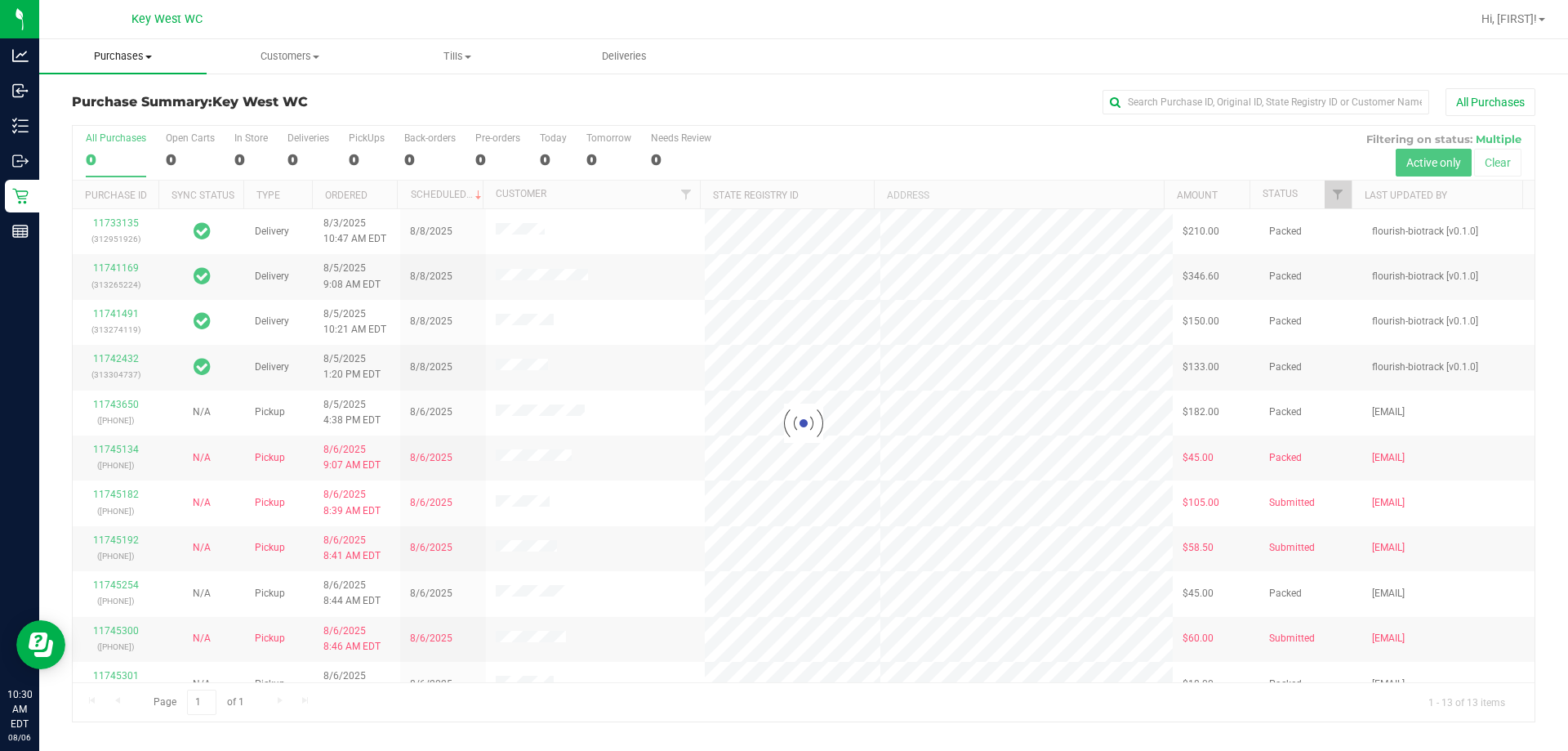 click on "Purchases" at bounding box center [122, 56] 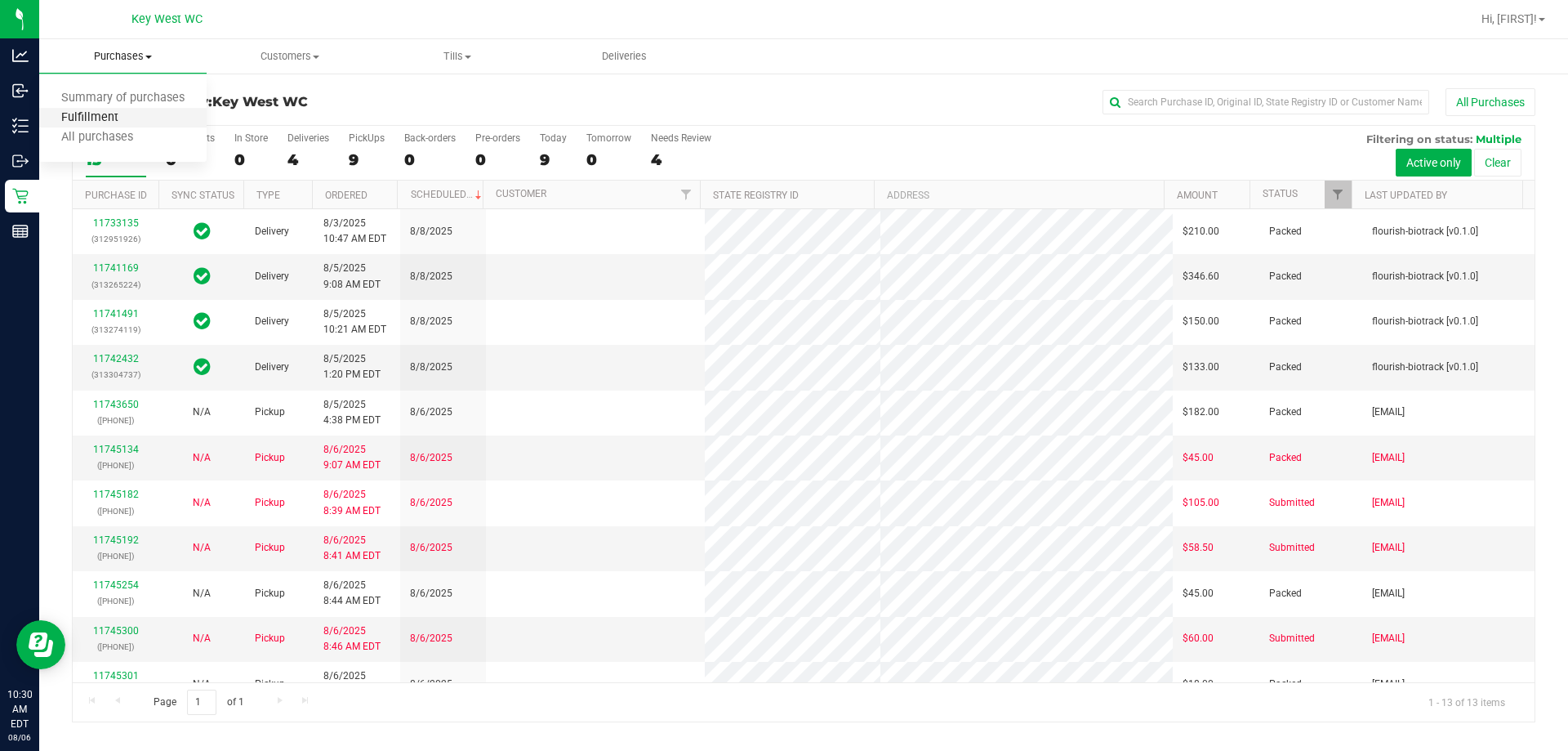 click on "Fulfillment" at bounding box center [90, 118] 